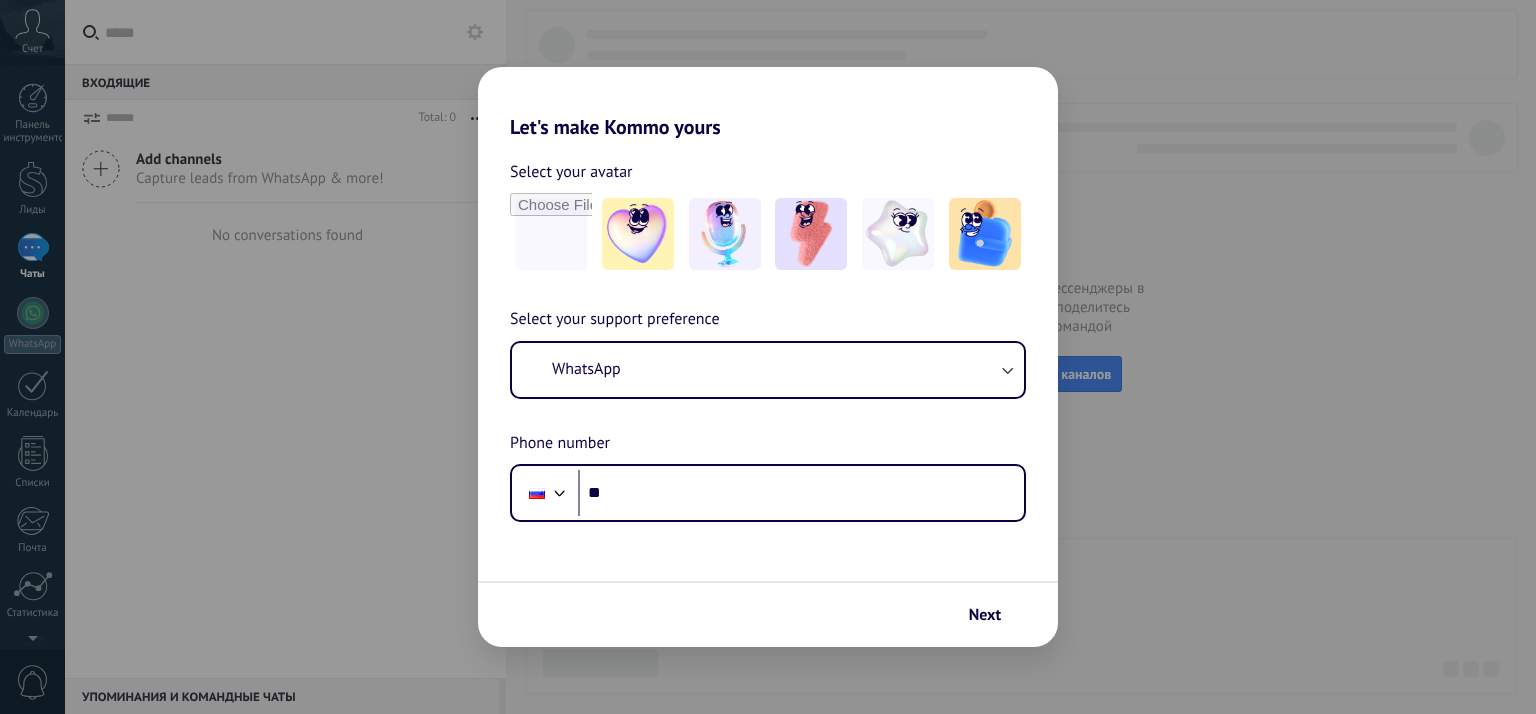 scroll, scrollTop: 0, scrollLeft: 0, axis: both 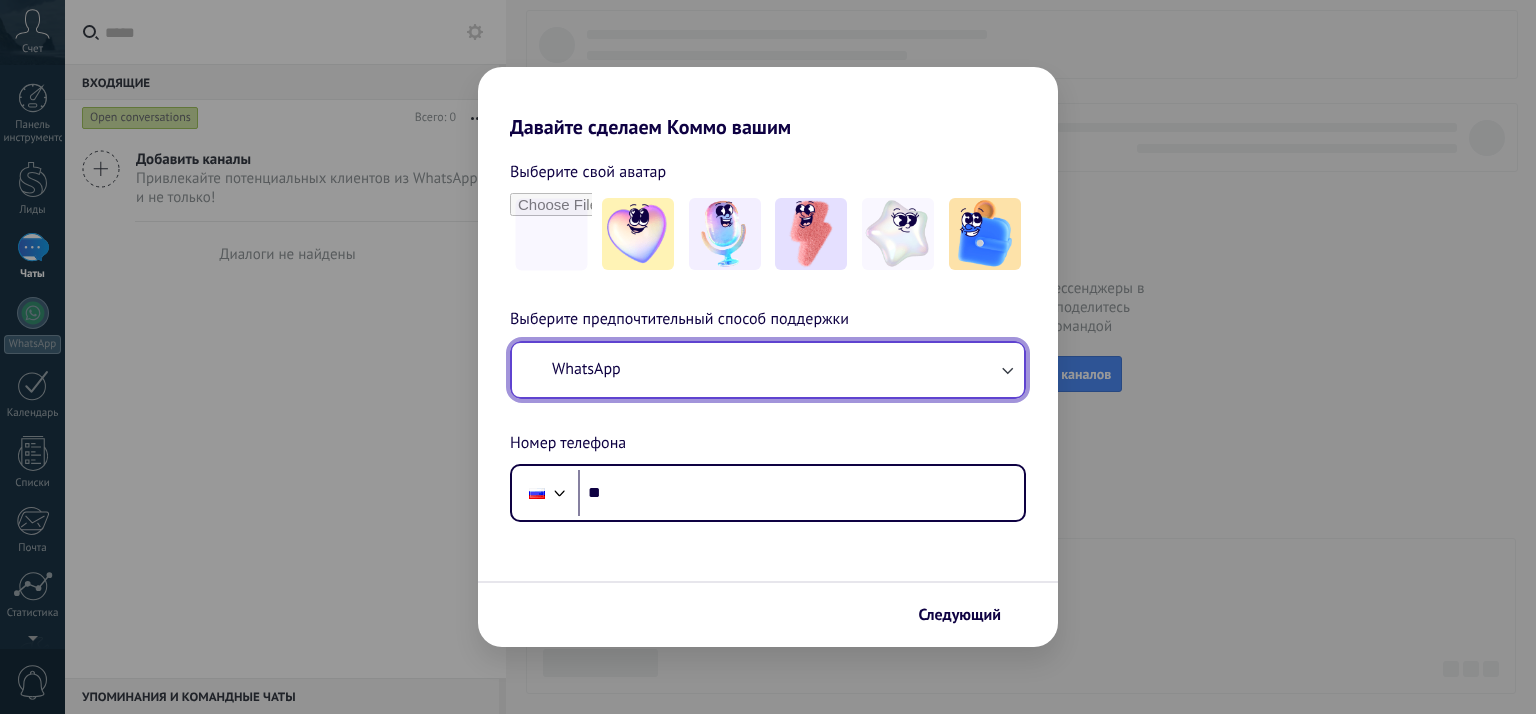 click on "WhatsApp" at bounding box center (768, 370) 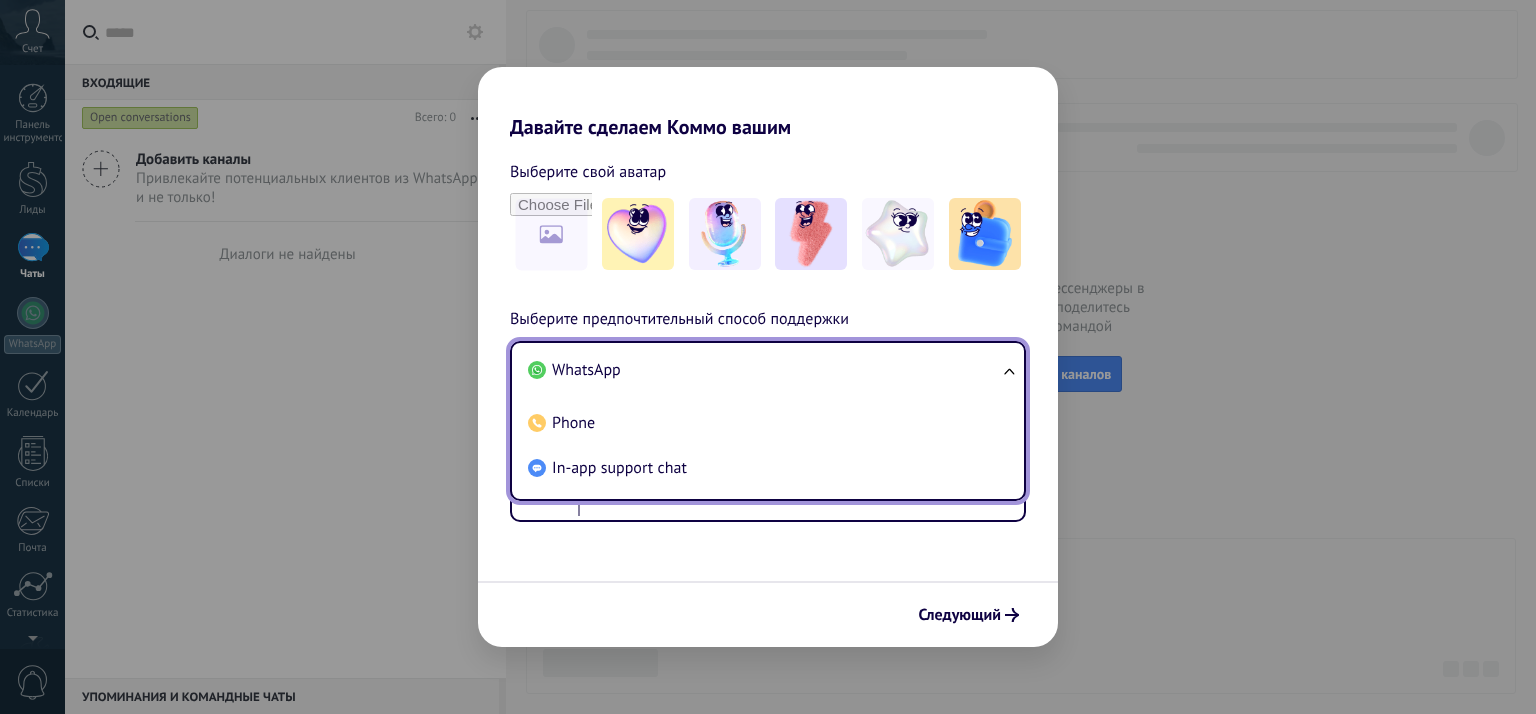 scroll, scrollTop: 0, scrollLeft: 0, axis: both 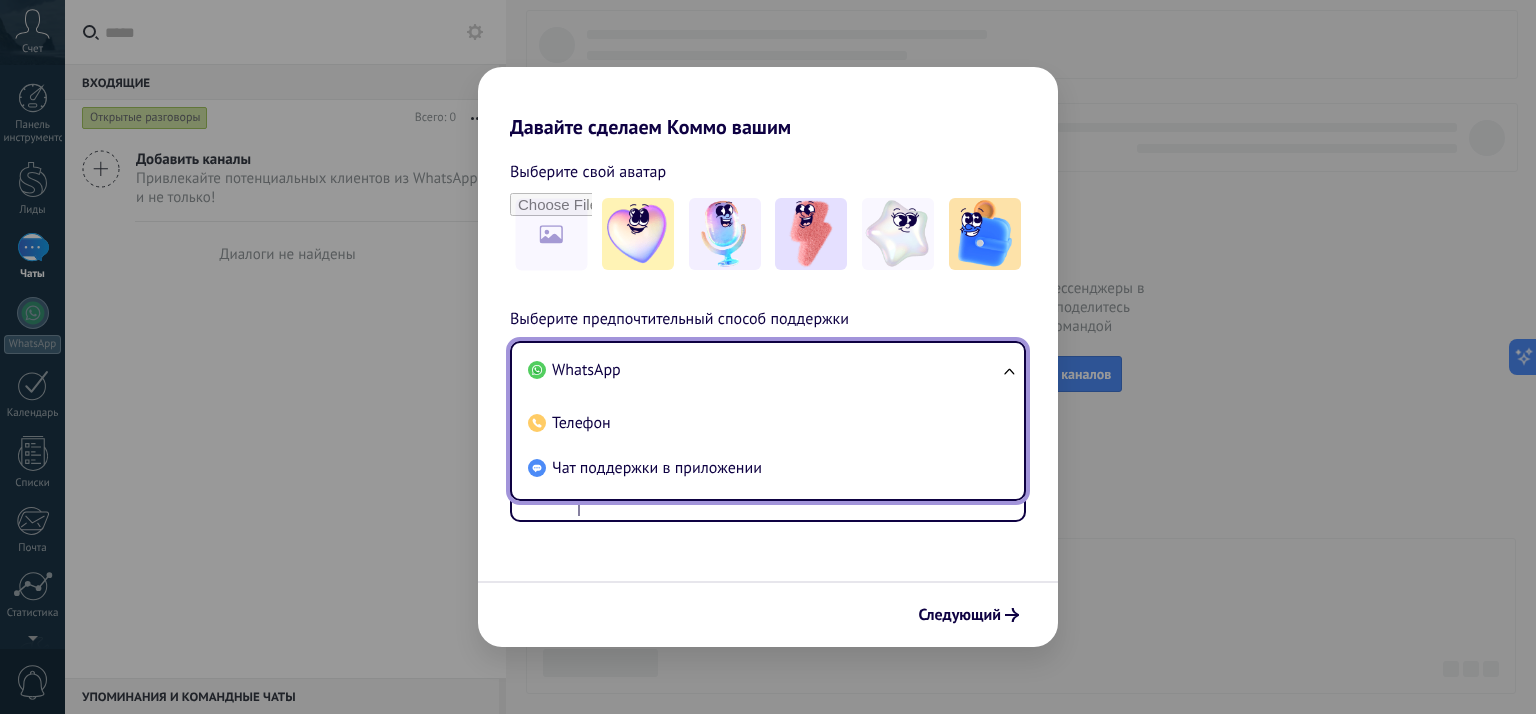 click on "Выберите предпочтительный способ поддержки WhatsApp WhatsApp Телефон Чат поддержки в приложении Номер телефона Телефон **" at bounding box center [768, 414] 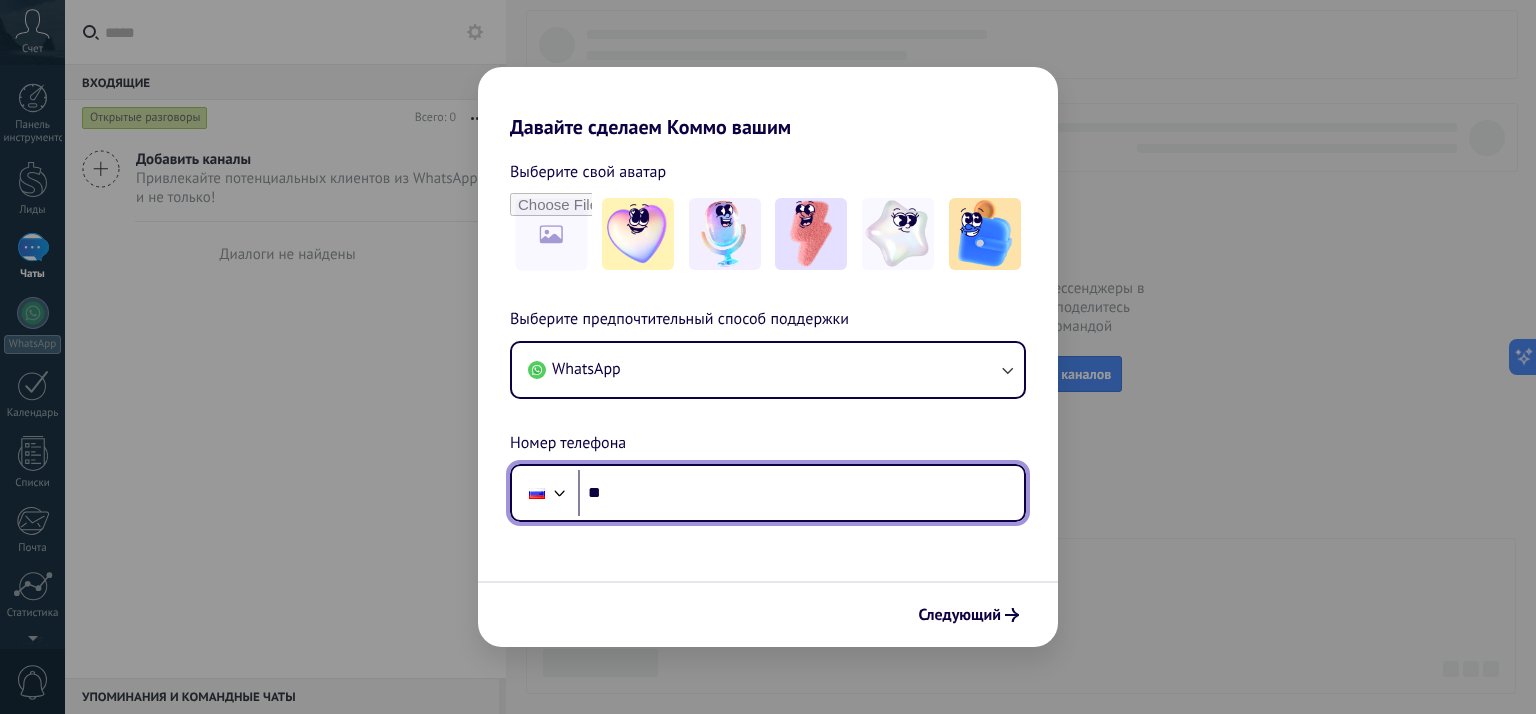 click on "**" at bounding box center [801, 493] 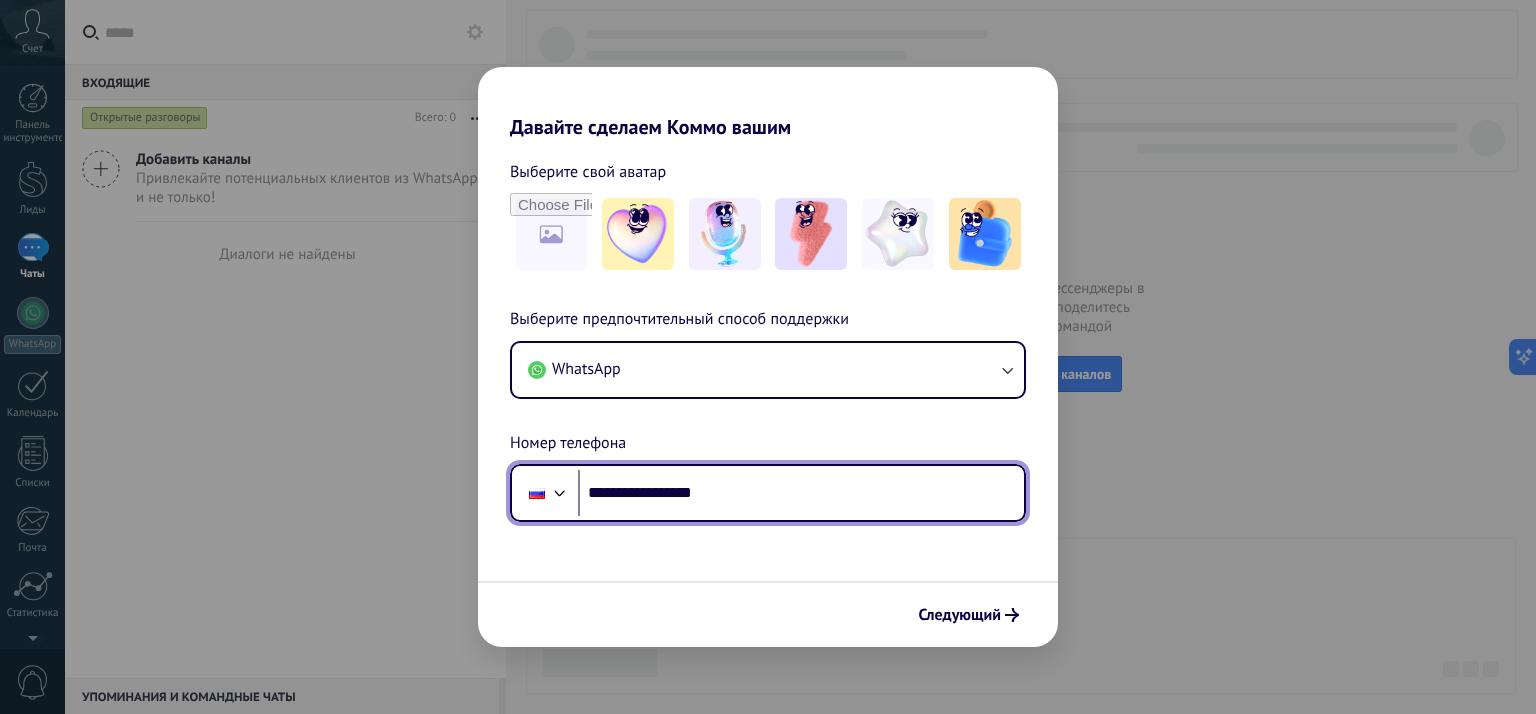 type on "**********" 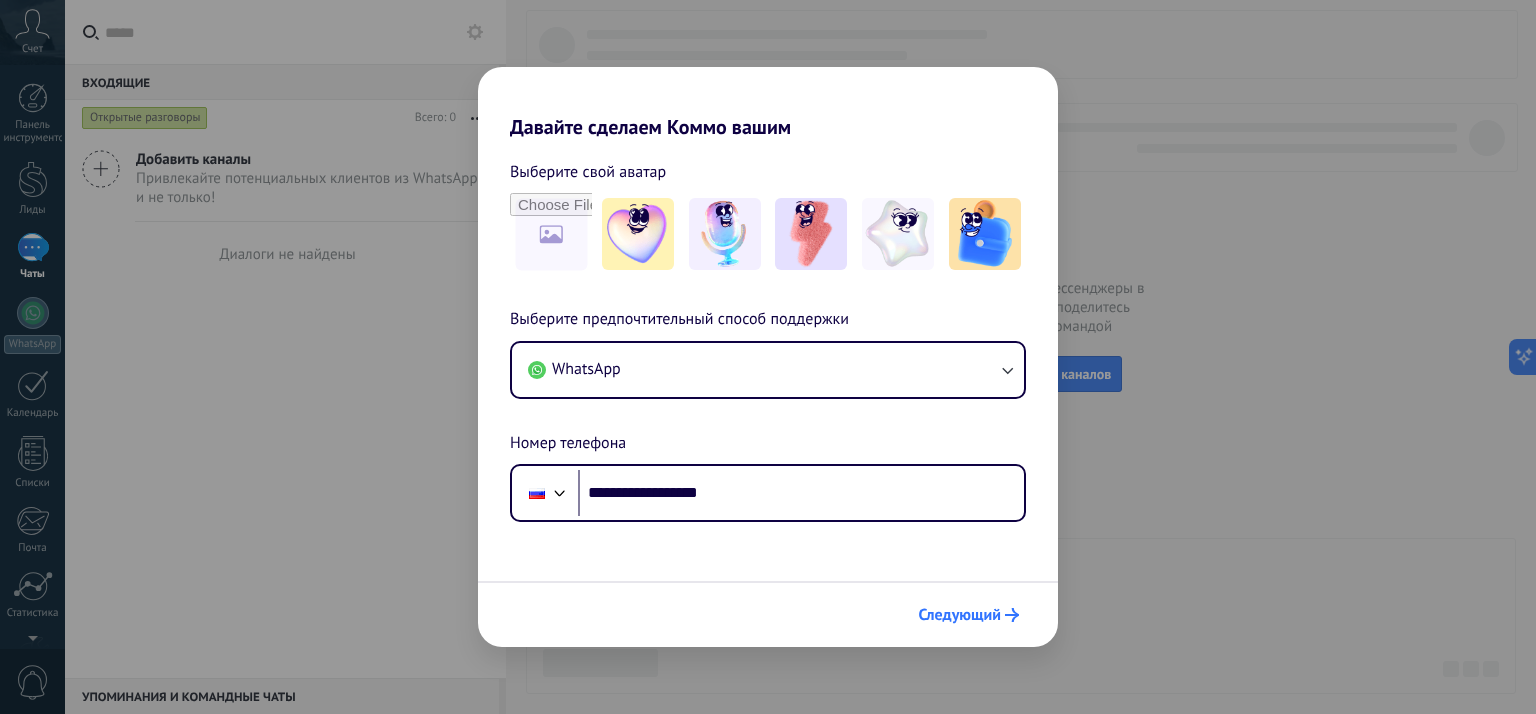 click 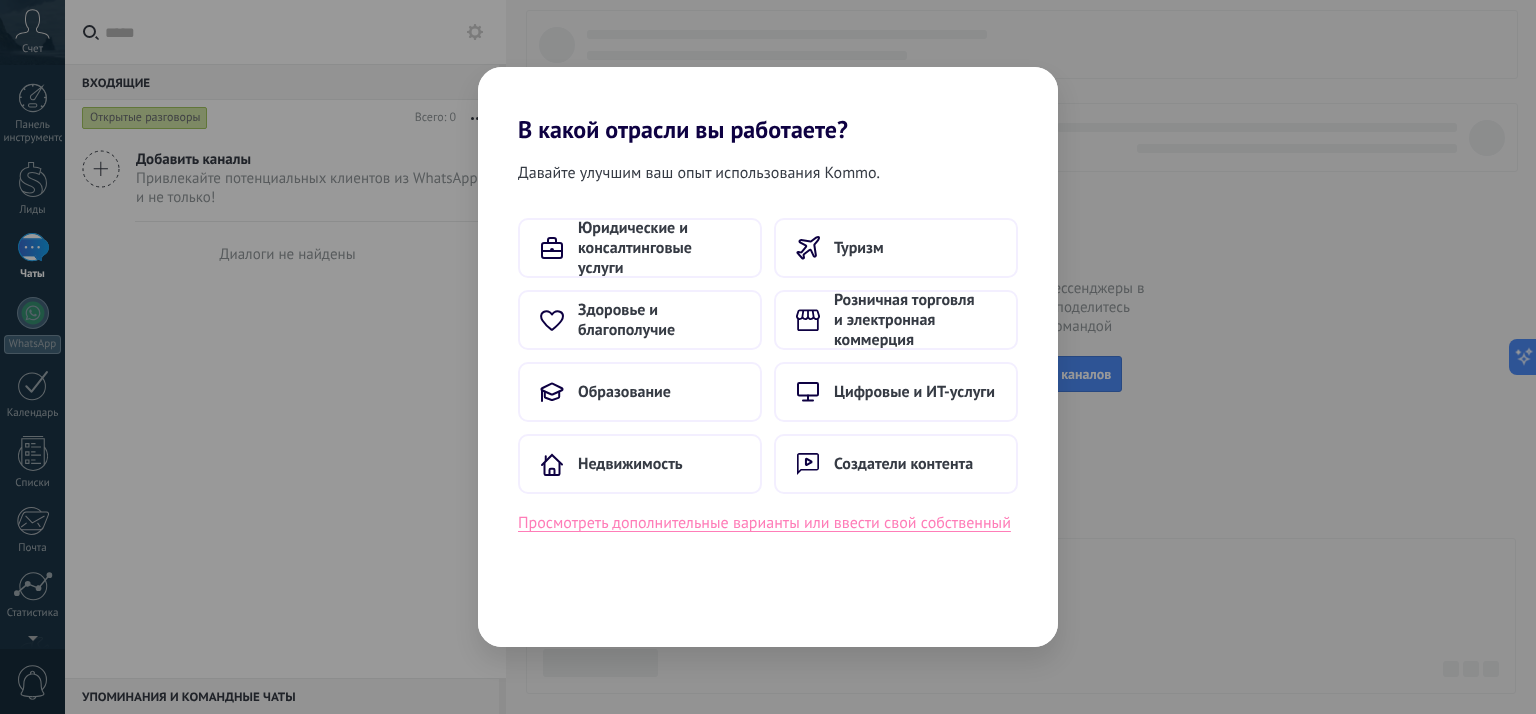 click on "Просмотреть дополнительные варианты или ввести свой собственный" at bounding box center (764, 523) 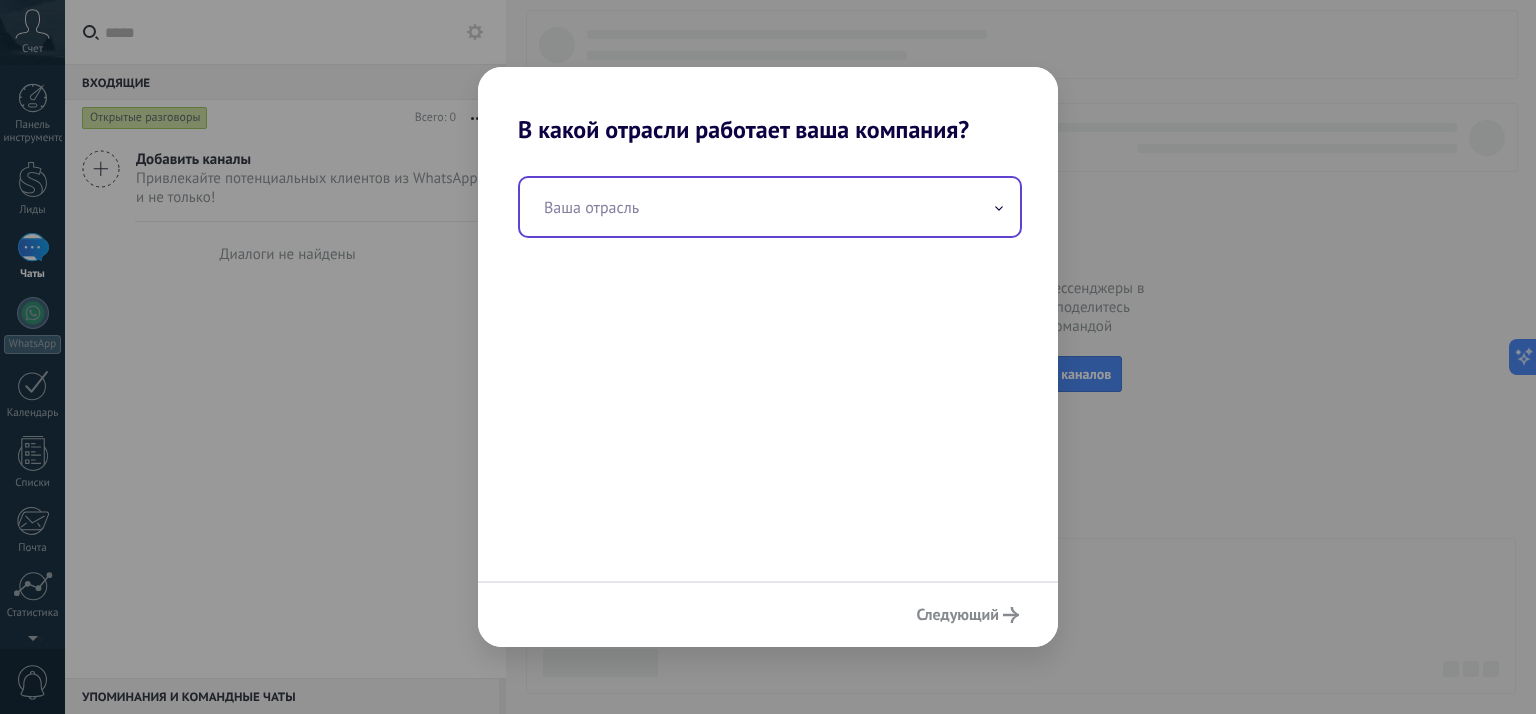 click on "Ваша отрасль" at bounding box center (770, 207) 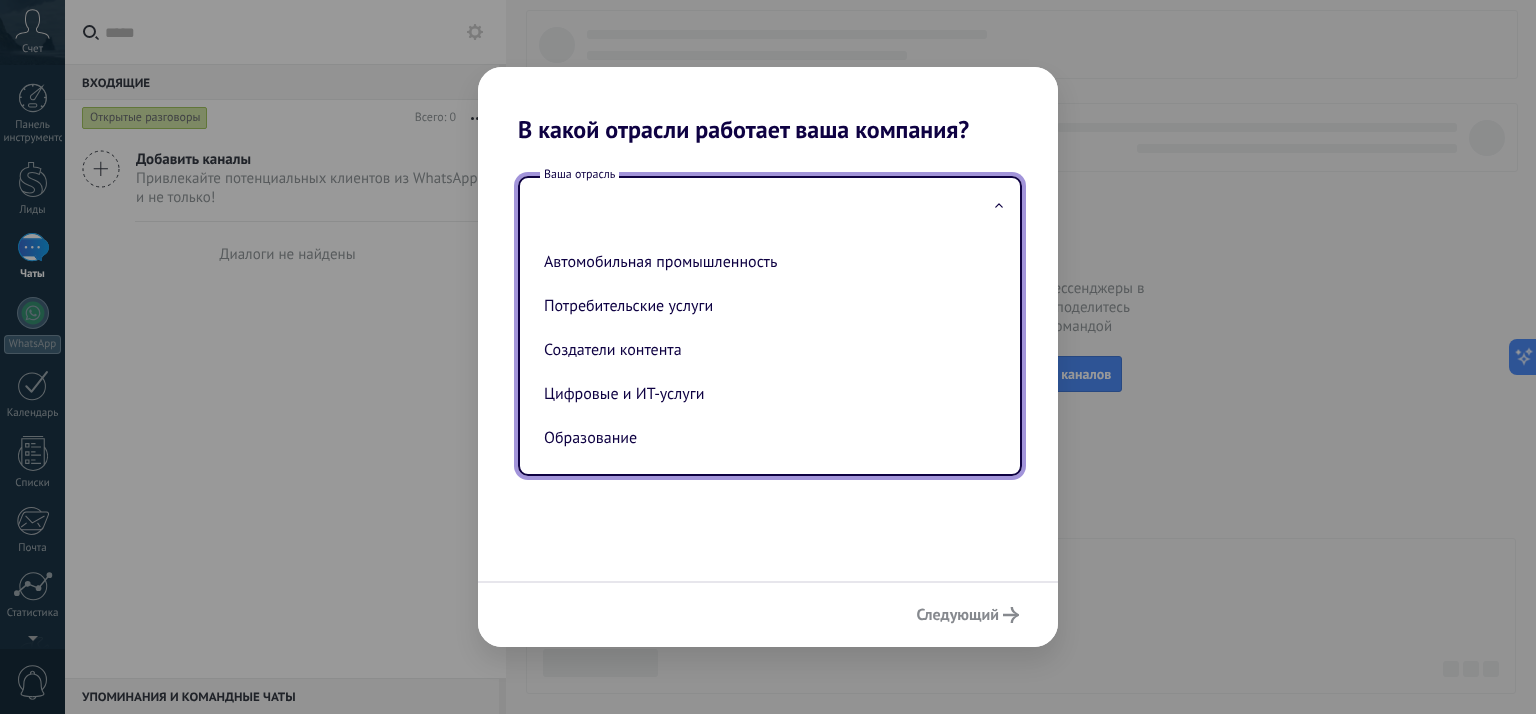 type on "*" 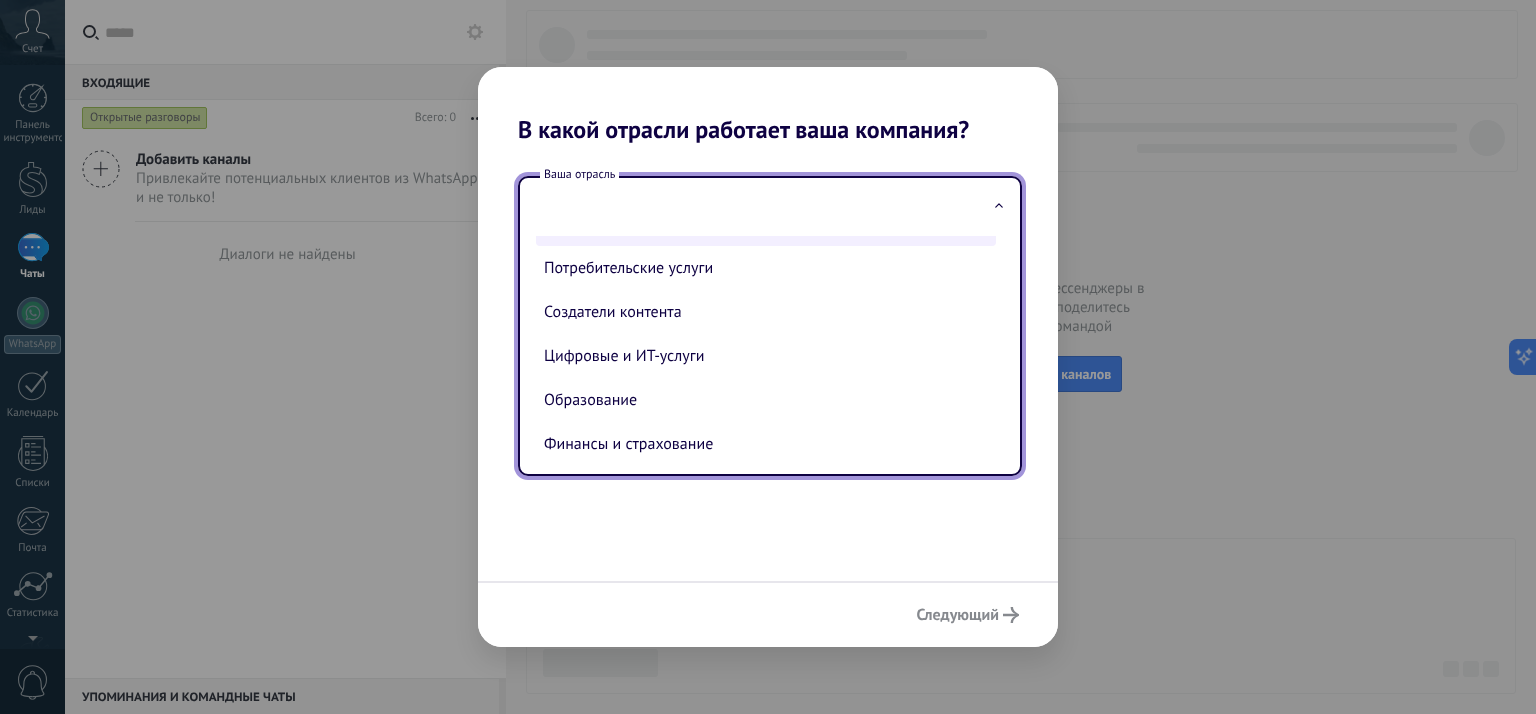scroll, scrollTop: 0, scrollLeft: 0, axis: both 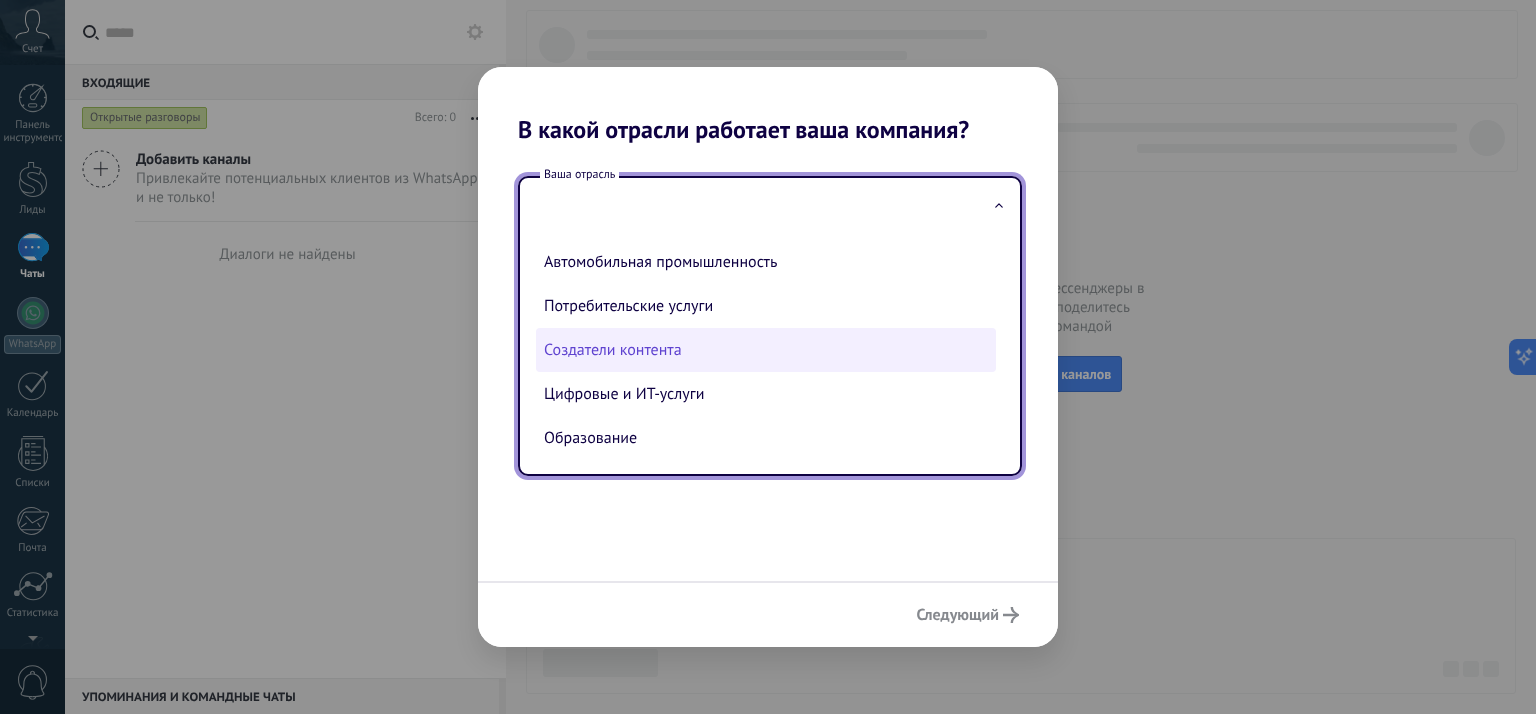 click on "Создатели контента" at bounding box center (766, 350) 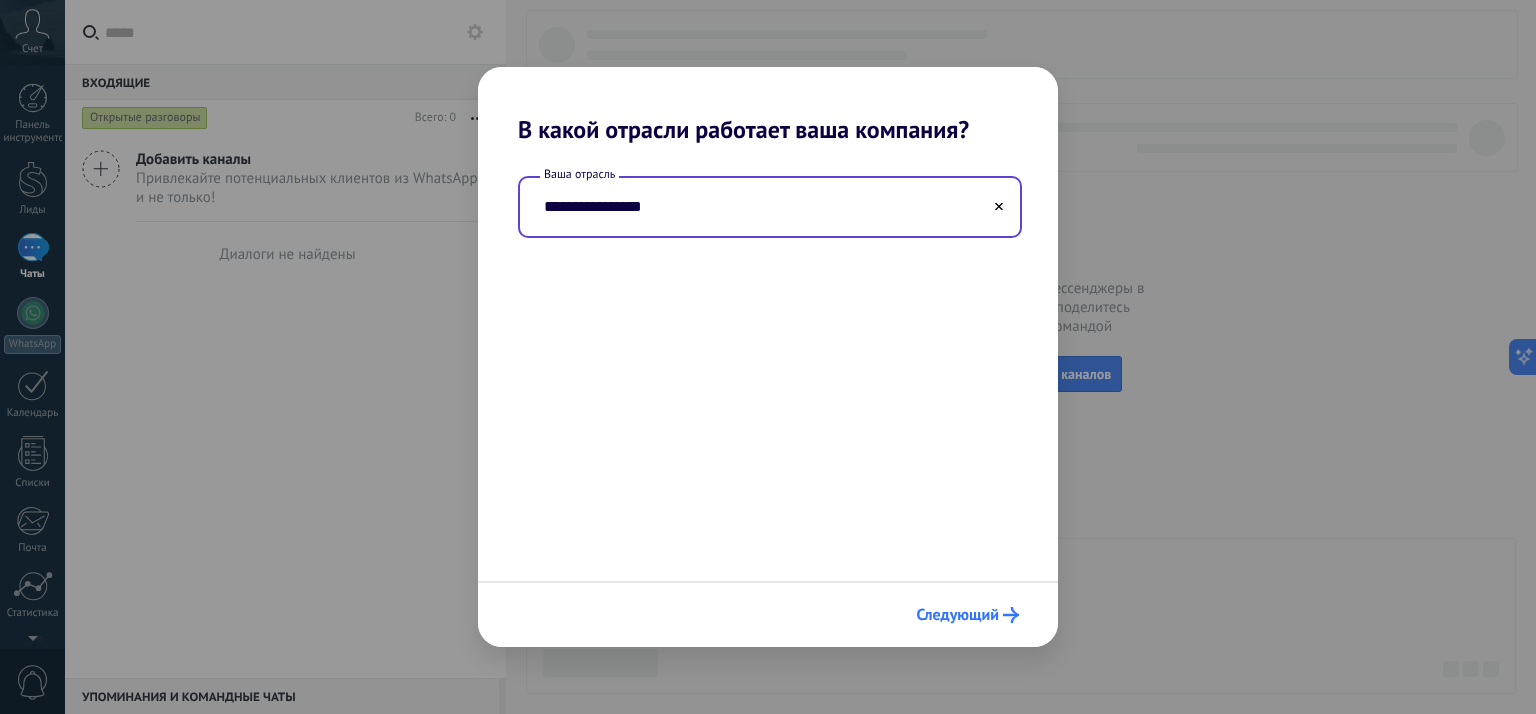 click on "Следующий" at bounding box center (958, 615) 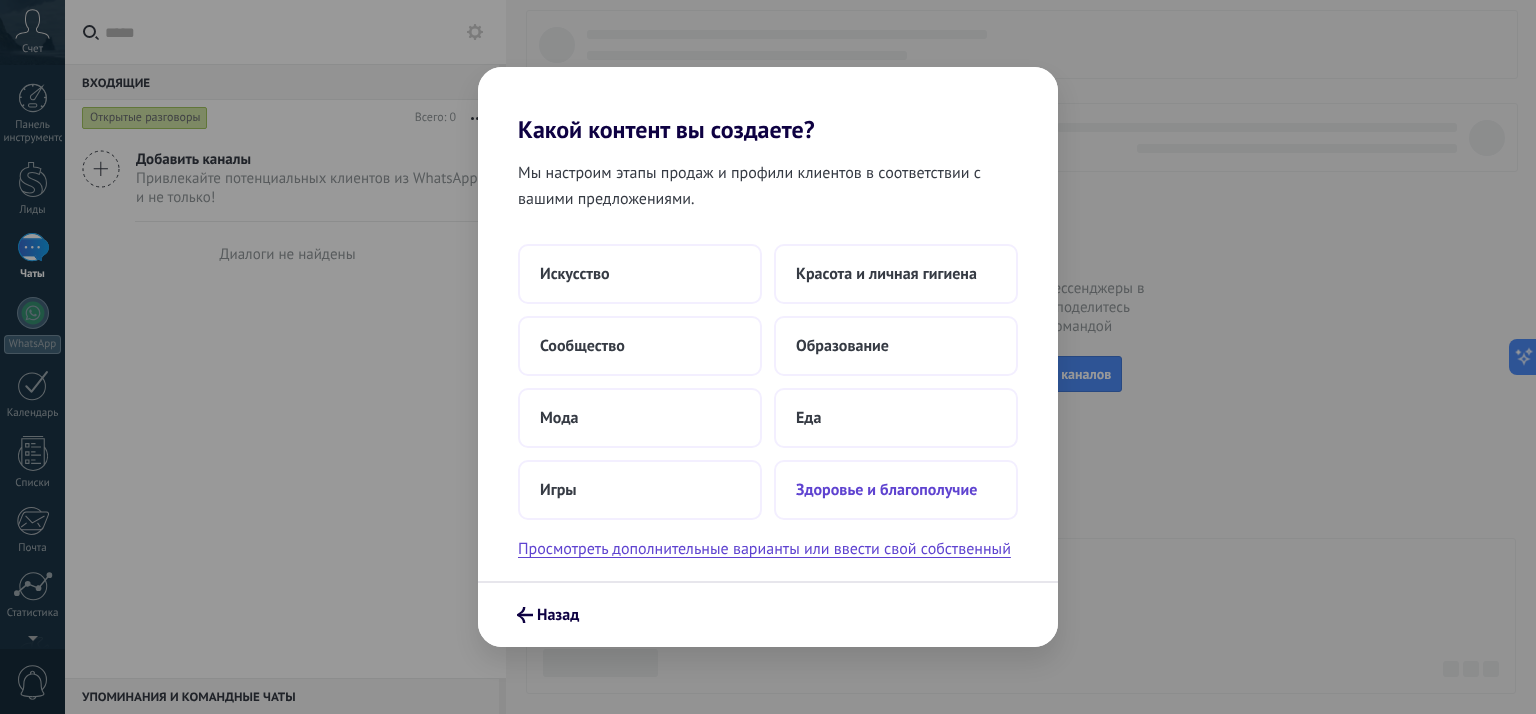 click on "Здоровье и благополучие" at bounding box center (886, 490) 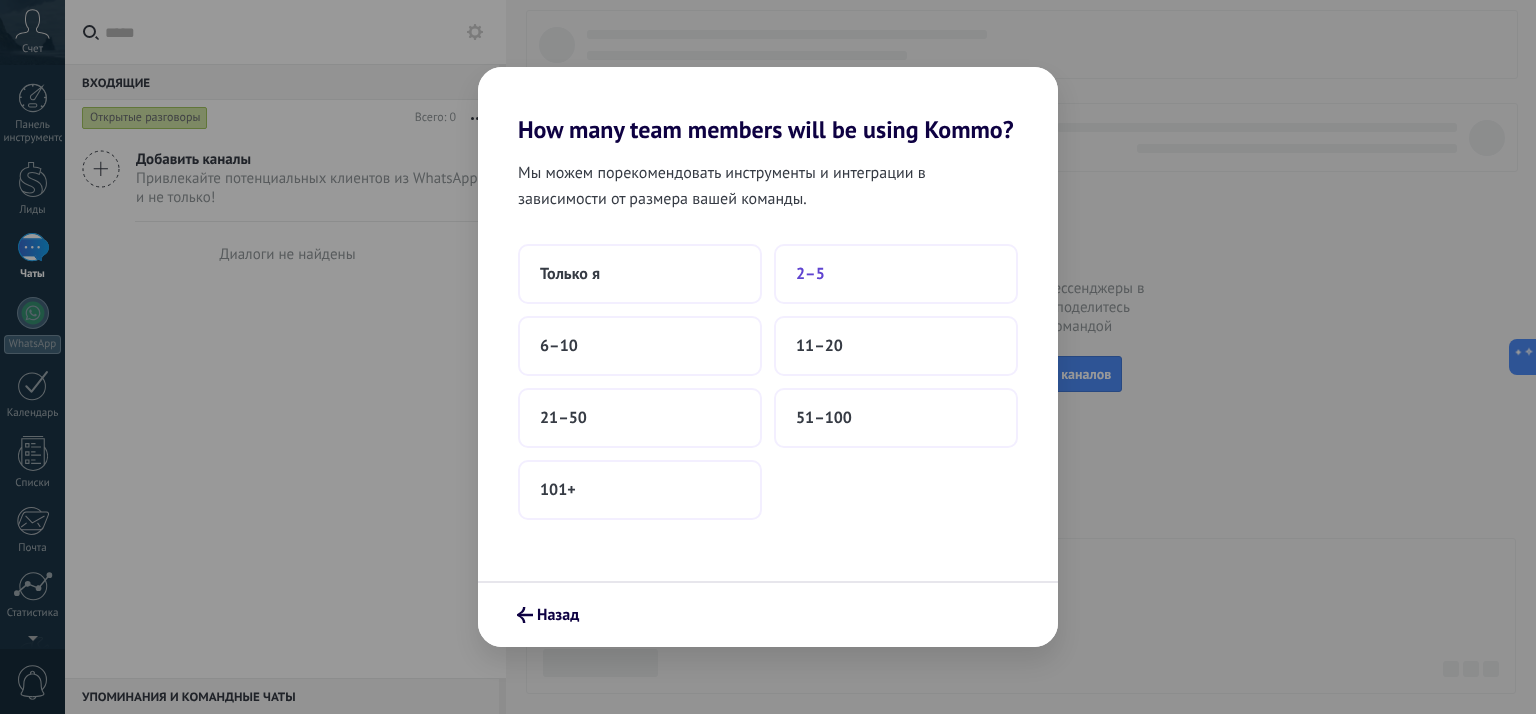 click on "2–5" at bounding box center (896, 274) 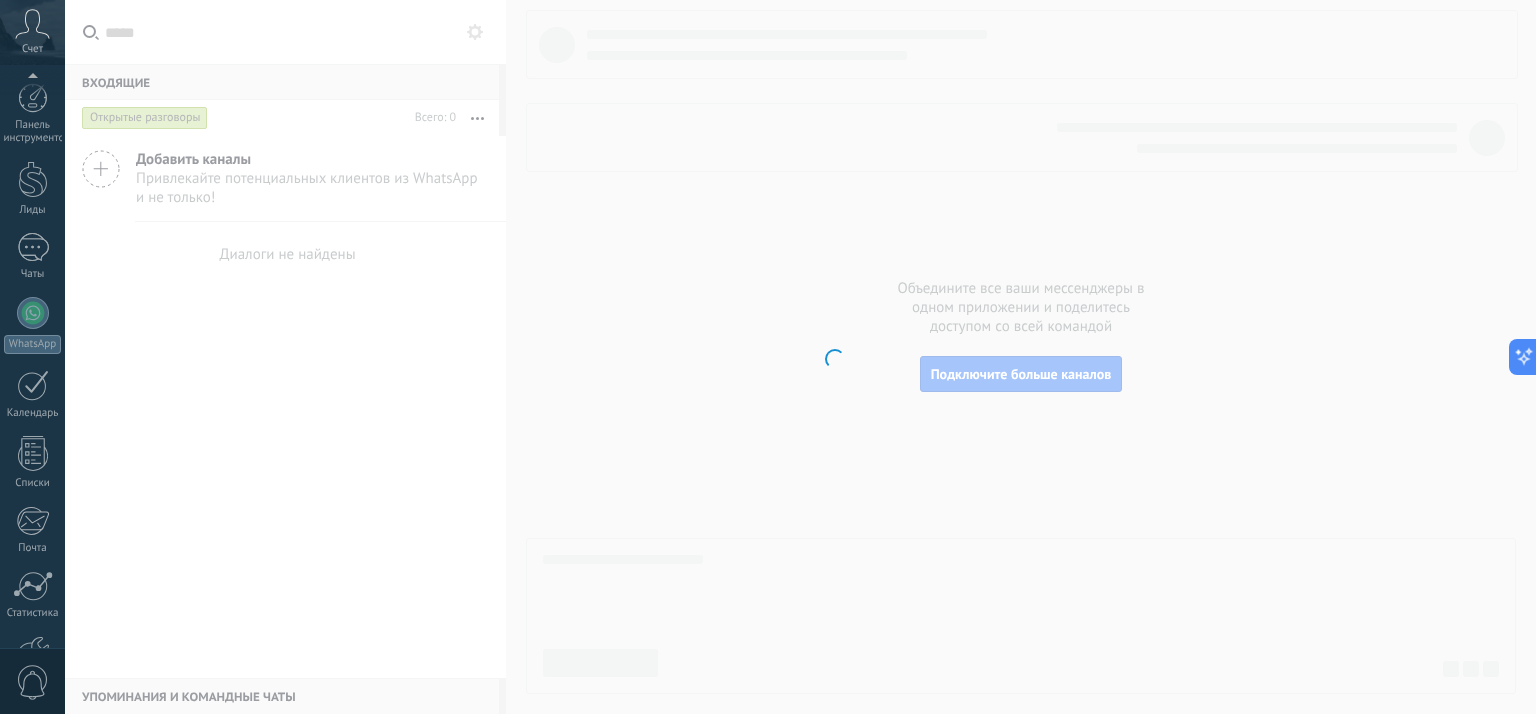 scroll, scrollTop: 143, scrollLeft: 0, axis: vertical 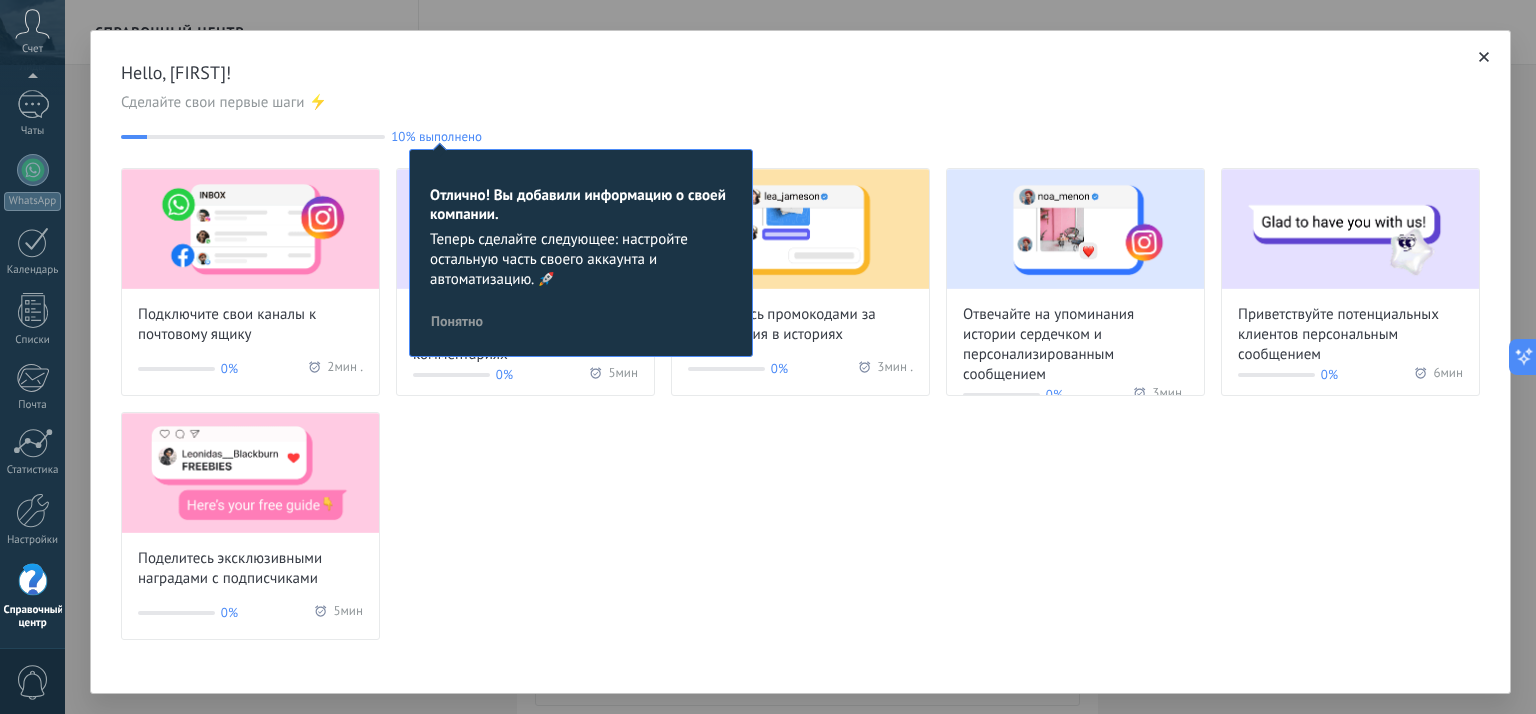click on "Понятно" at bounding box center (457, 321) 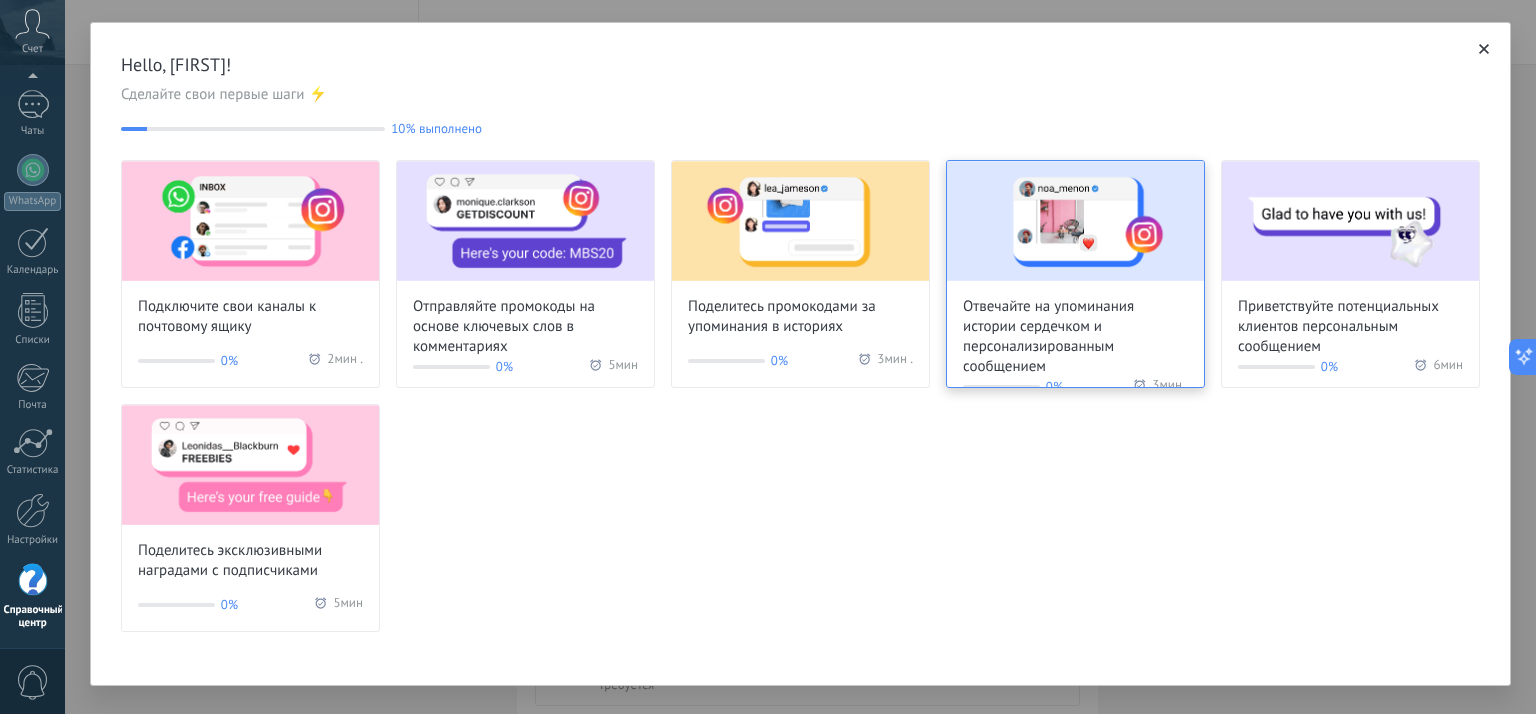 scroll, scrollTop: 10, scrollLeft: 0, axis: vertical 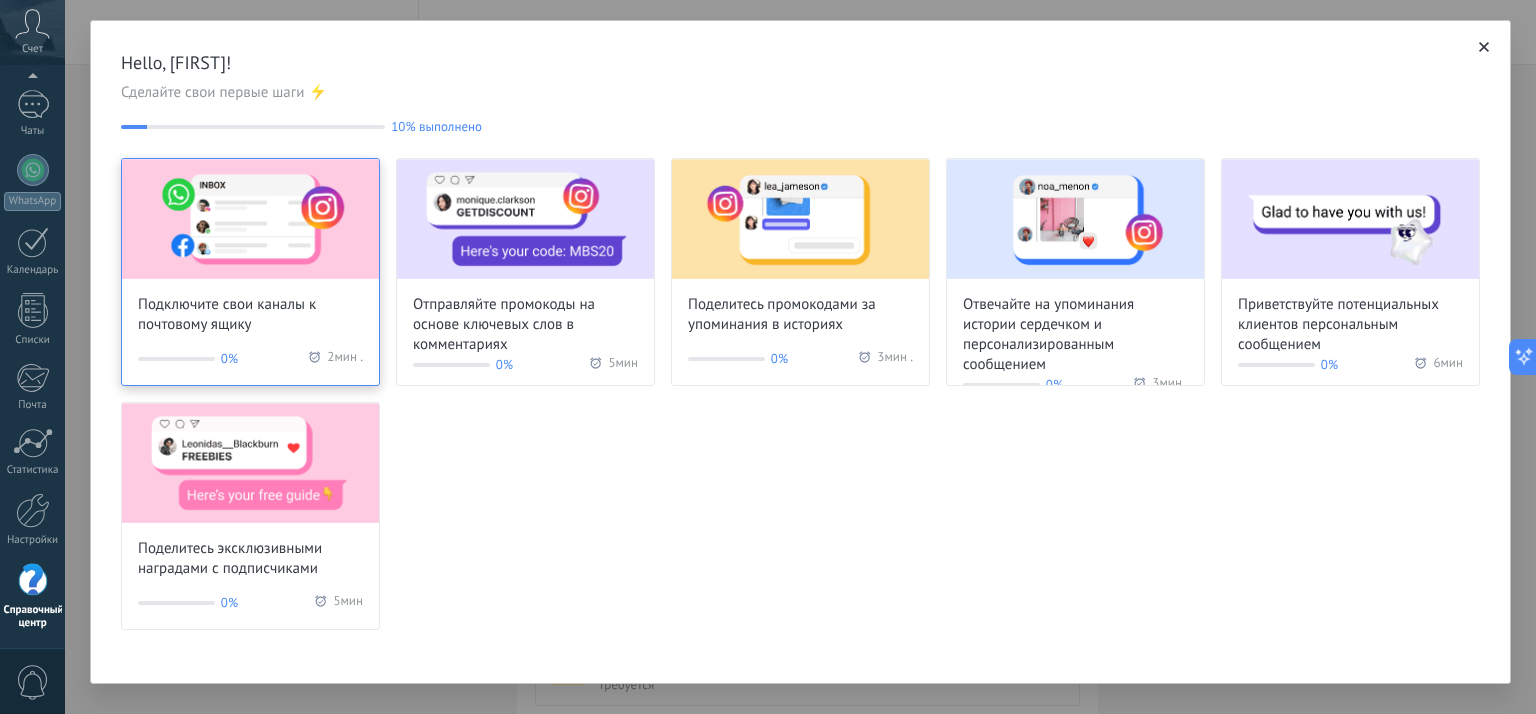 click on "Подключите свои каналы к почтовому ящику" at bounding box center [250, 315] 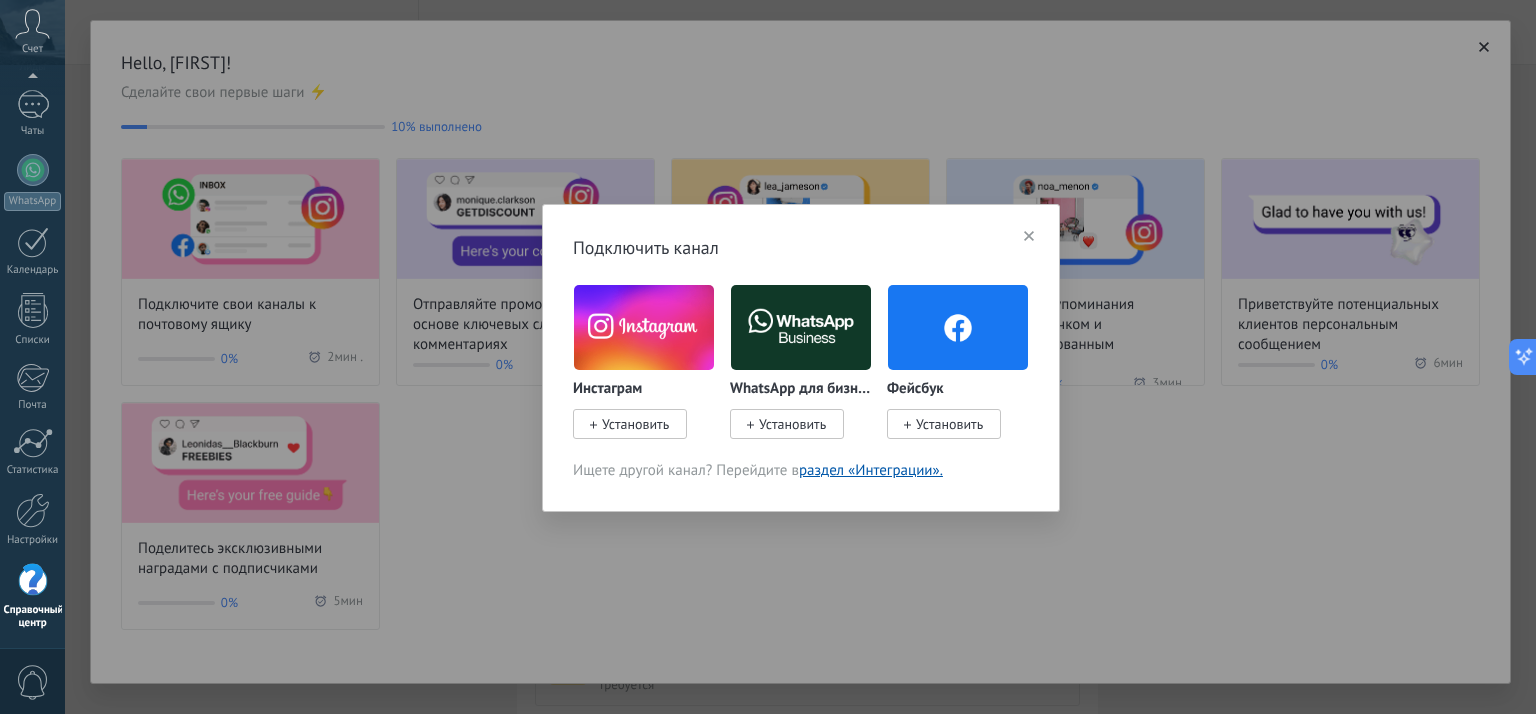 click on "Установить" at bounding box center [635, 424] 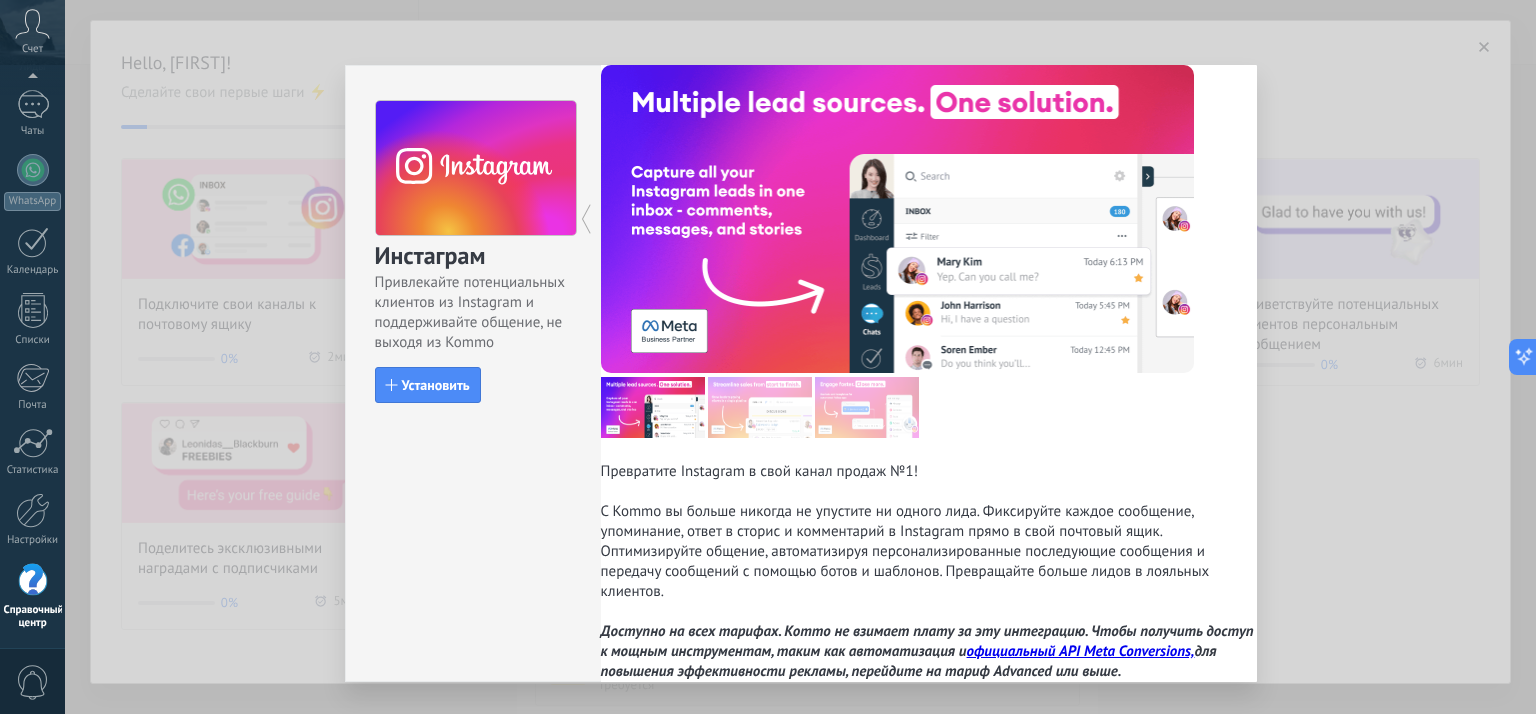 scroll, scrollTop: 43, scrollLeft: 0, axis: vertical 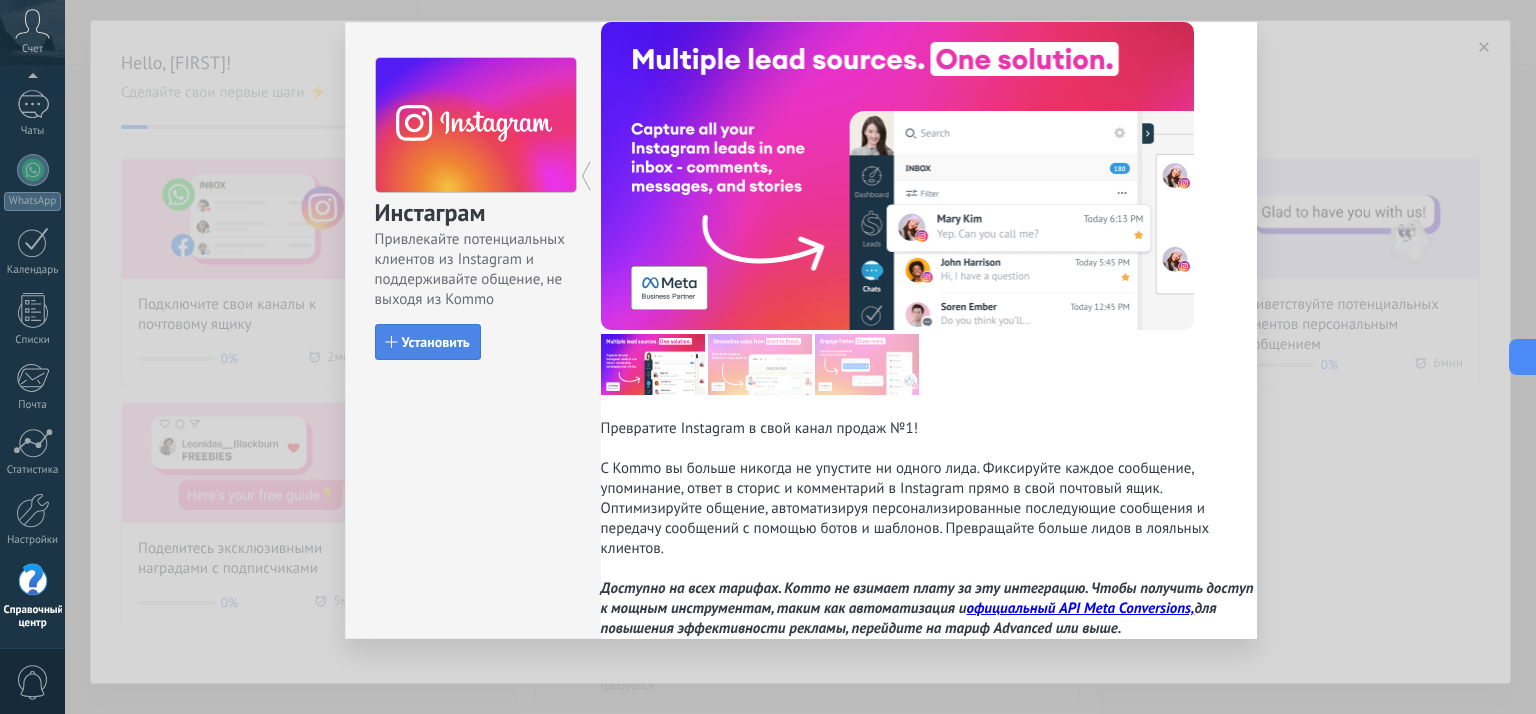 click on "Установить" at bounding box center [428, 342] 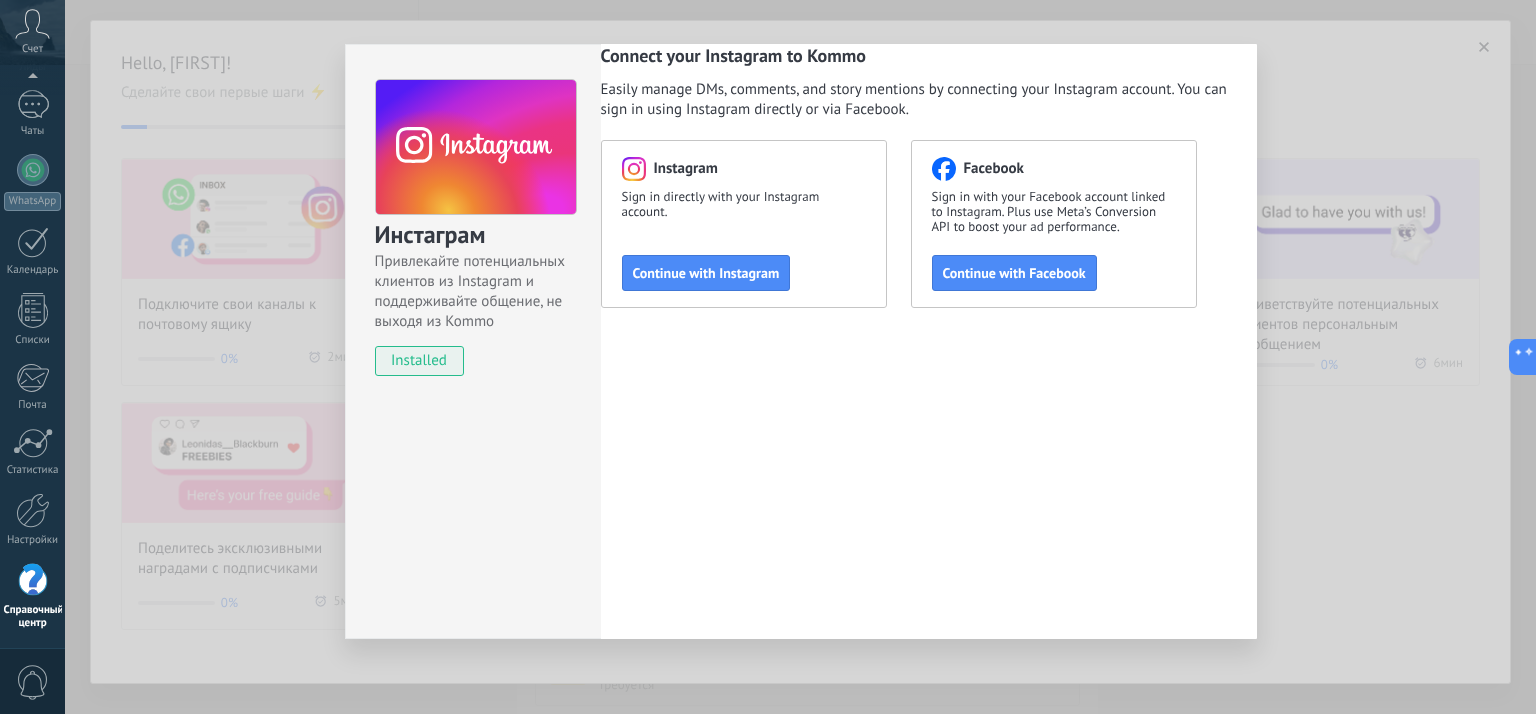 scroll, scrollTop: 21, scrollLeft: 0, axis: vertical 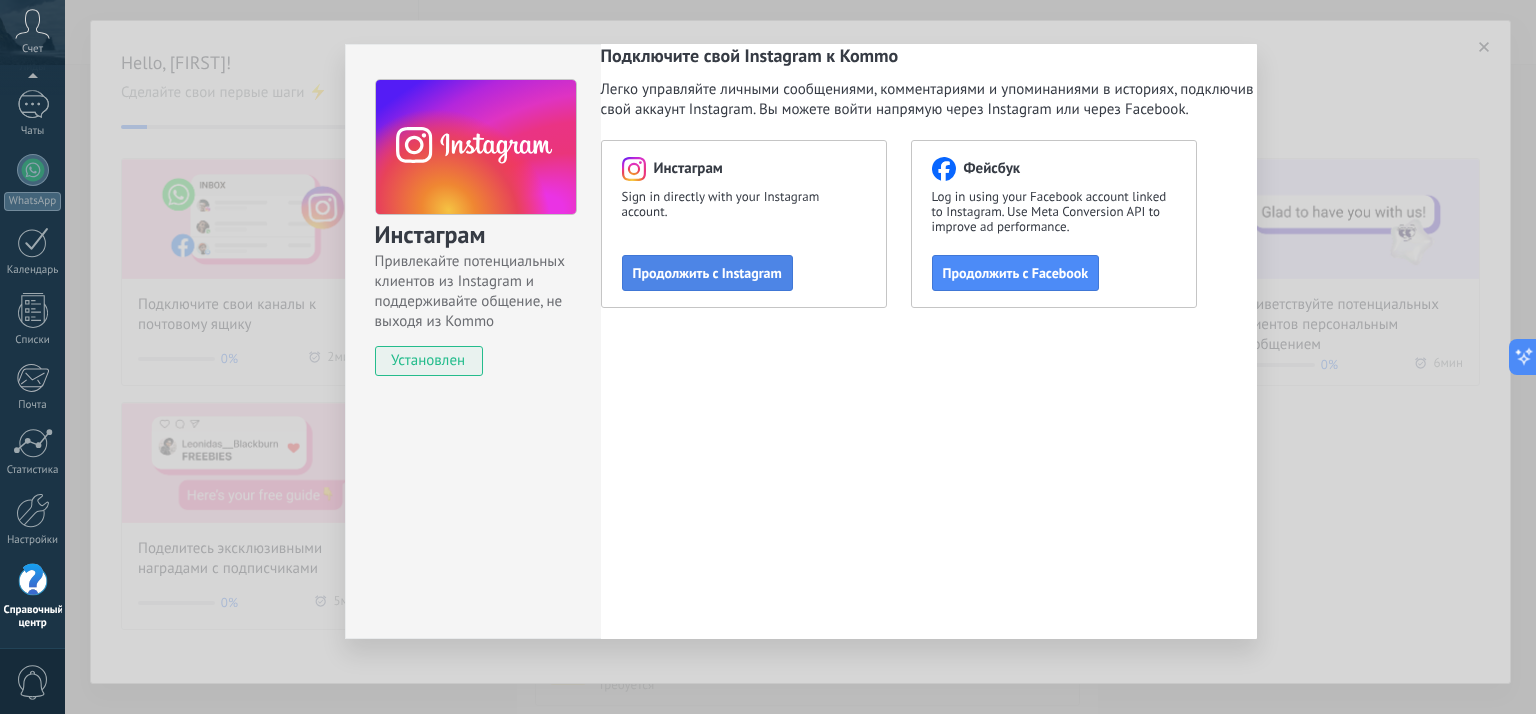 click on "Продолжить с Instagram" at bounding box center (707, 273) 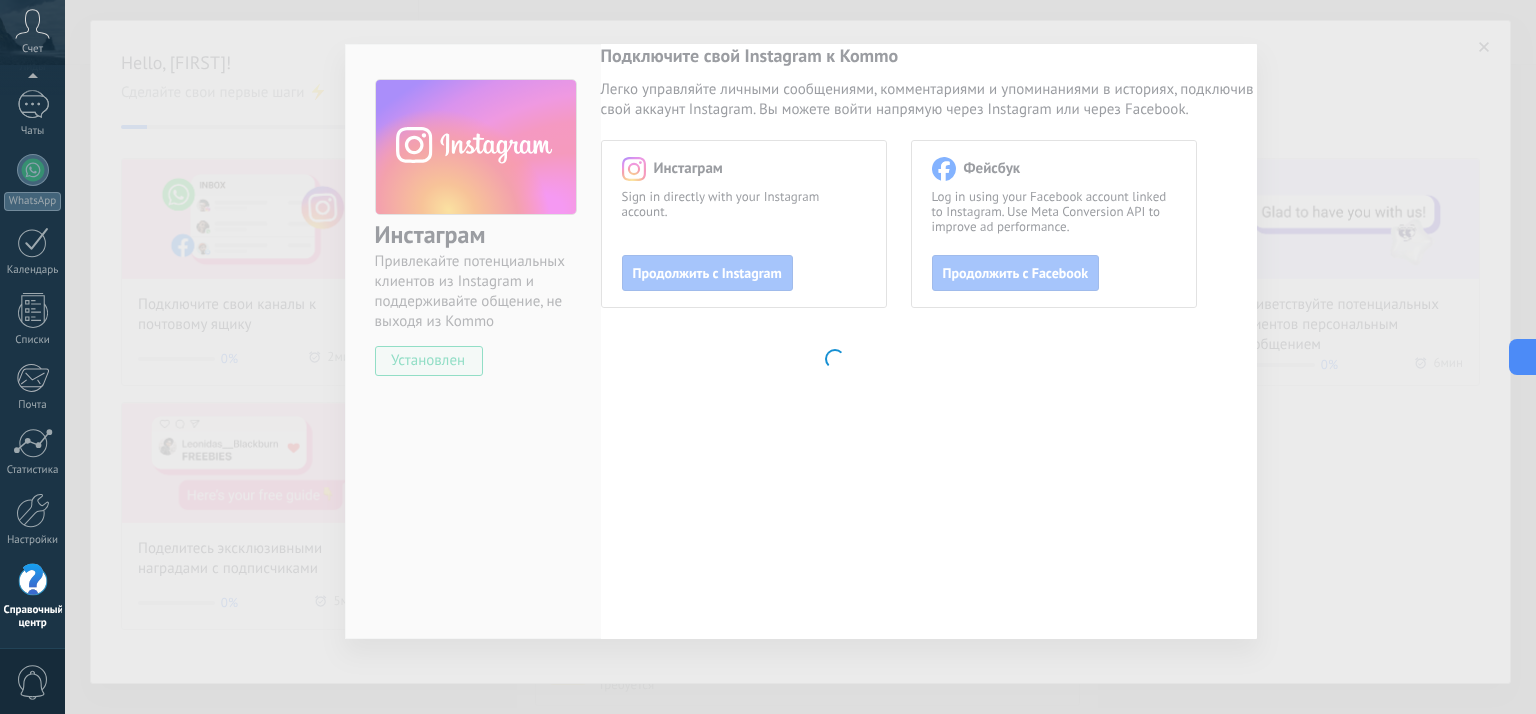 click on ".abccls-1,.abccls-2{fill-rule:evenodd}.abccls-2{fill:#fff} .abfcls-1{fill:none}.abfcls-2{fill:#fff} .abncls-1{isolation:isolate}.abncls-2{opacity:.06}.abncls-2,.abncls-3,.abncls-6{mix-blend-mode:multiply}.abncls-3{opacity:.15}.abncls-4,.abncls-8{fill:#fff}.abncls-5{fill:url(#abnlinear-gradient)}.abncls-6{opacity:.04}.abncls-7{fill:url(#abnlinear-gradient-2)}.abncls-8{fill-rule:evenodd} .abqst0{fill:#ffa200} .abwcls-1{fill:#252525} .cls-1{isolation:isolate} .acicls-1{fill:none} .aclcls-1{fill:#232323} .acnst0{display:none} .addcls-1,.addcls-2{fill:none;stroke-miterlimit:10}.addcls-1{stroke:#dfe0e5}.addcls-2{stroke:#a1a7ab} .adecls-1,.adecls-2{fill:none;stroke-miterlimit:10}.adecls-1{stroke:#dfe0e5}.adecls-2{stroke:#a1a7ab} .adqcls-1{fill:#8591a5;fill-rule:evenodd} .aeccls-1{fill:#5c9f37} .aeecls-1{fill:#f86161} .aejcls-1{fill:#8591a5;fill-rule:evenodd} .aekcls-1{fill-rule:evenodd} .aelcls-1{fill-rule:evenodd;fill:currentColor} .aemcls-1{fill-rule:evenodd;fill:currentColor} .aencls-2{fill:#f86161;opacity:.3}" at bounding box center (768, 357) 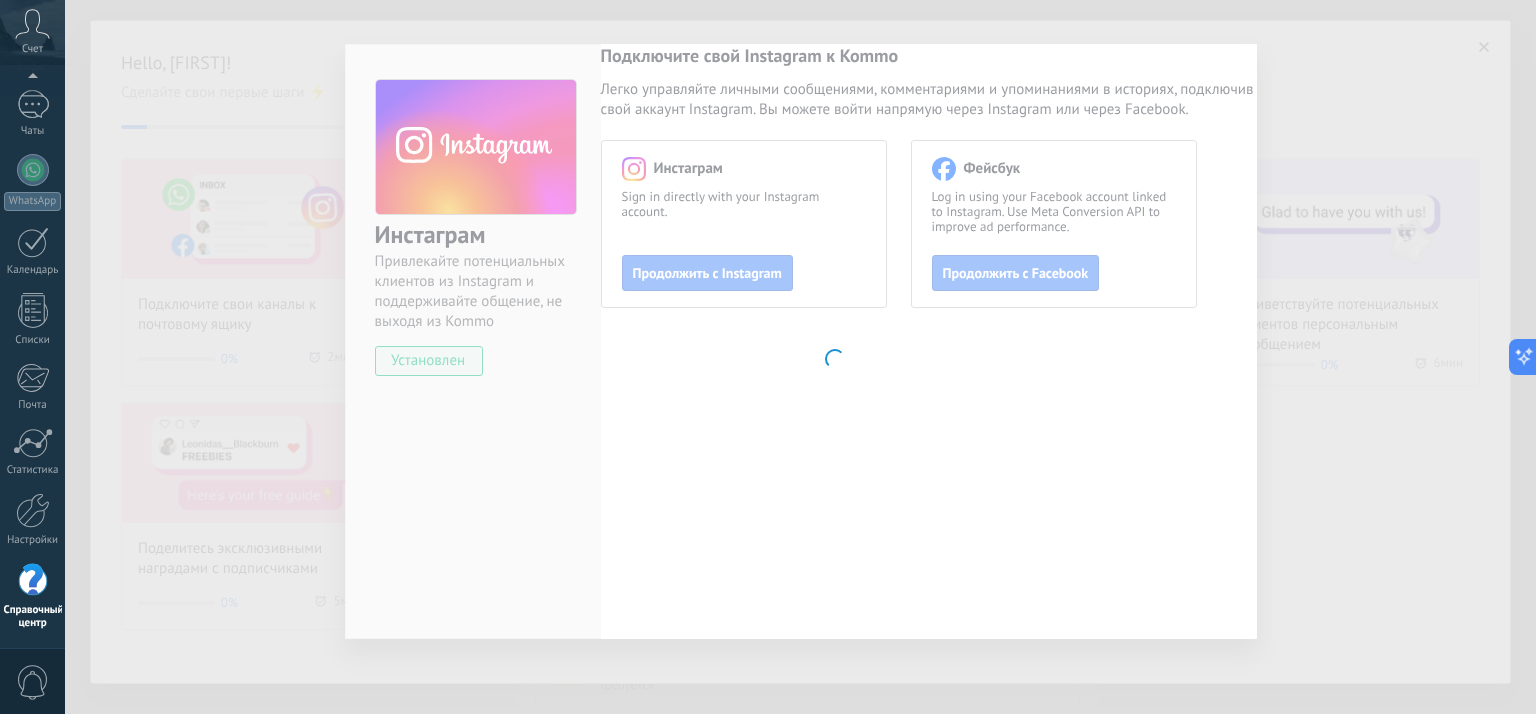 drag, startPoint x: 1361, startPoint y: 494, endPoint x: 1364, endPoint y: 475, distance: 19.235384 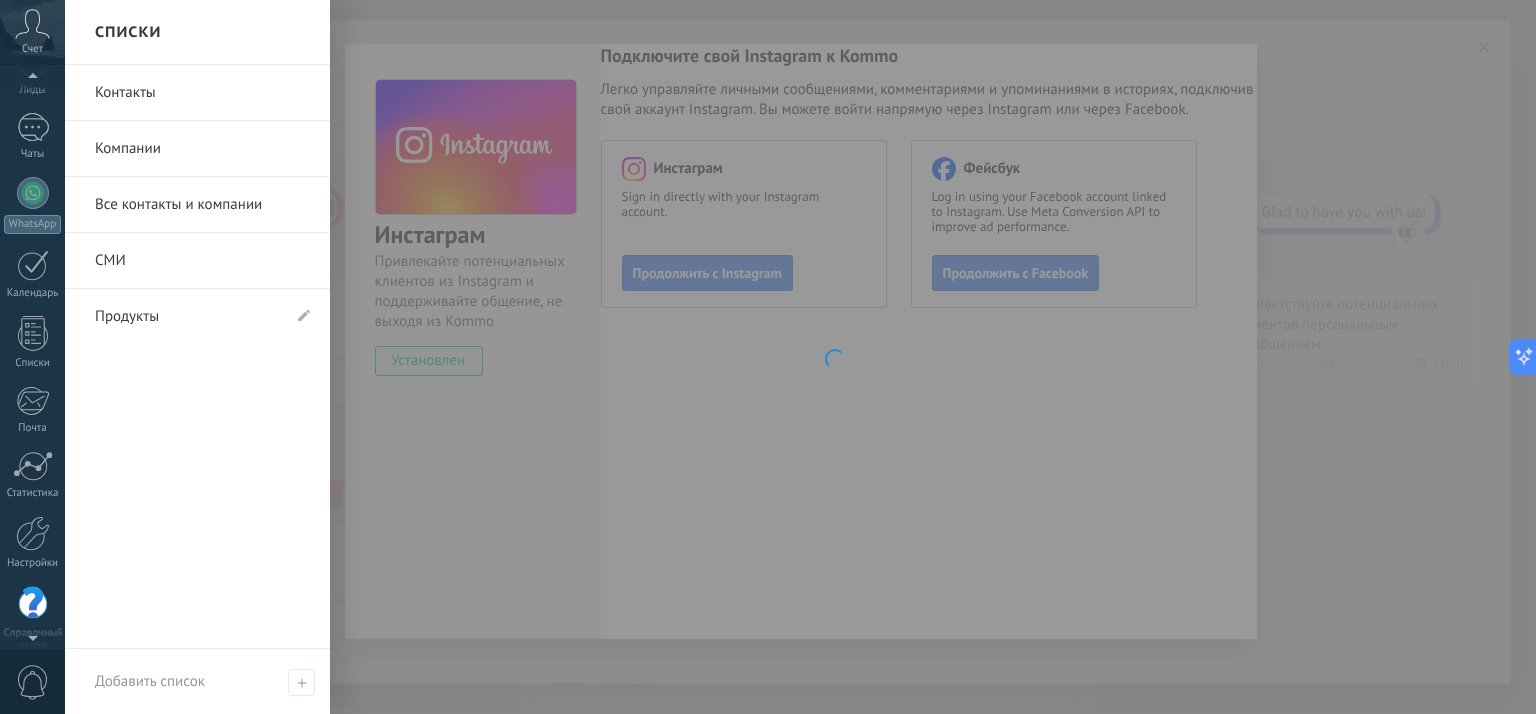scroll, scrollTop: 114, scrollLeft: 0, axis: vertical 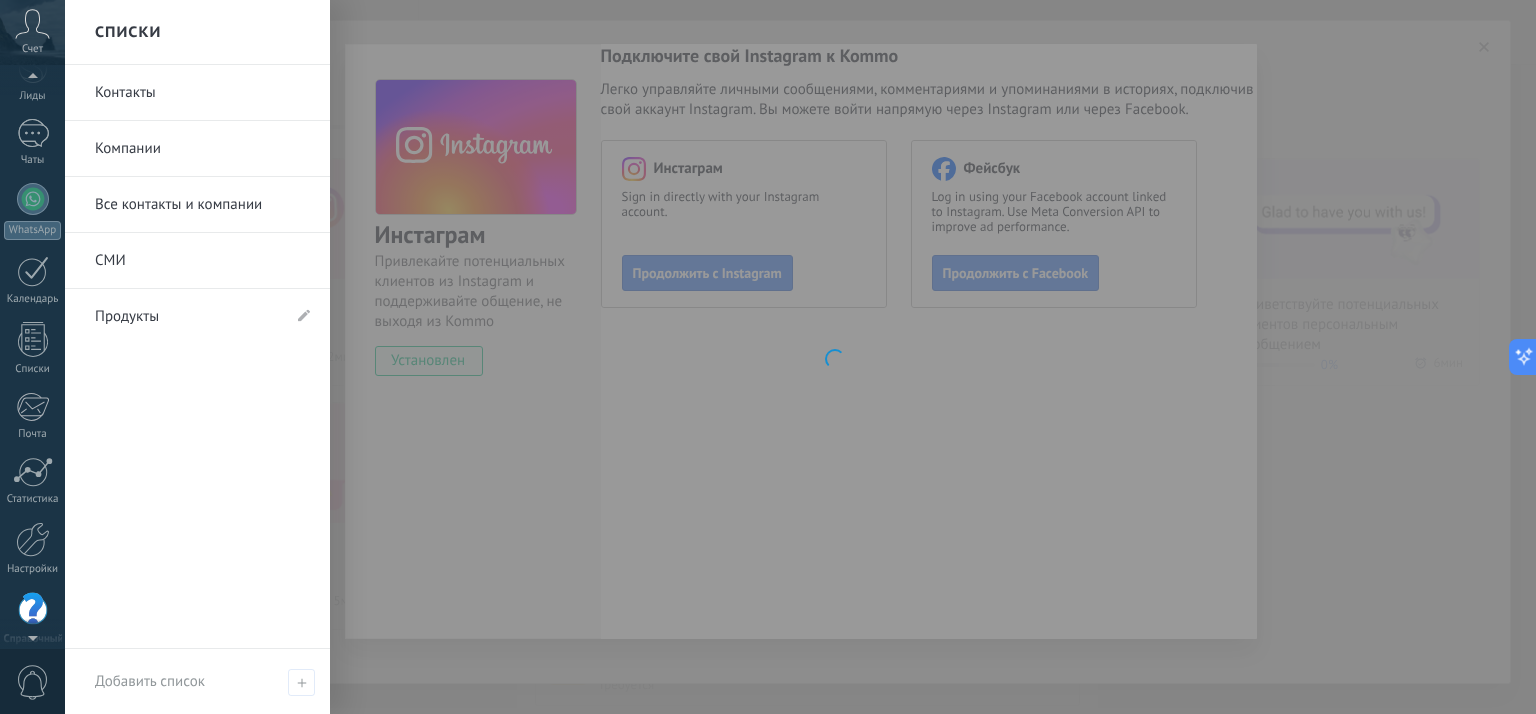 click on "Компании" at bounding box center [128, 148] 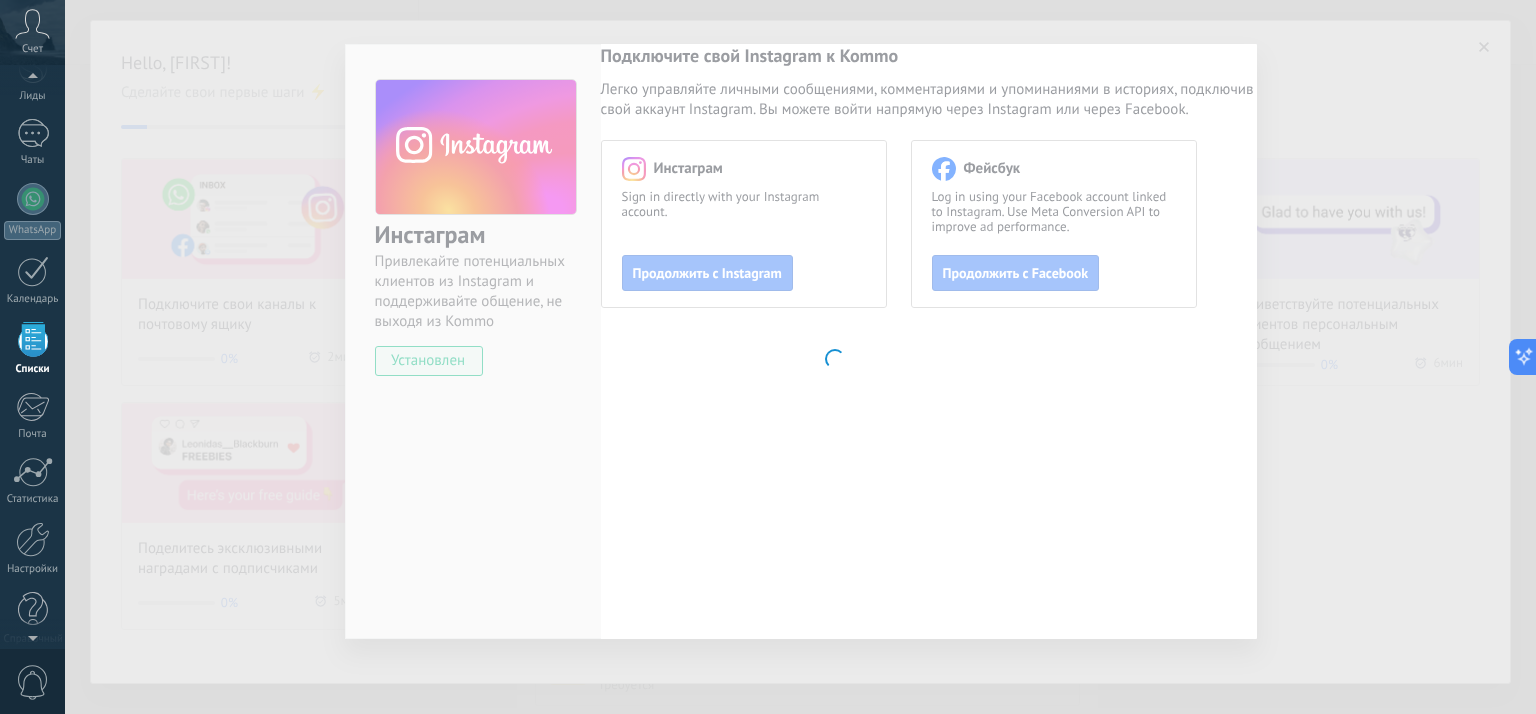 scroll, scrollTop: 64, scrollLeft: 0, axis: vertical 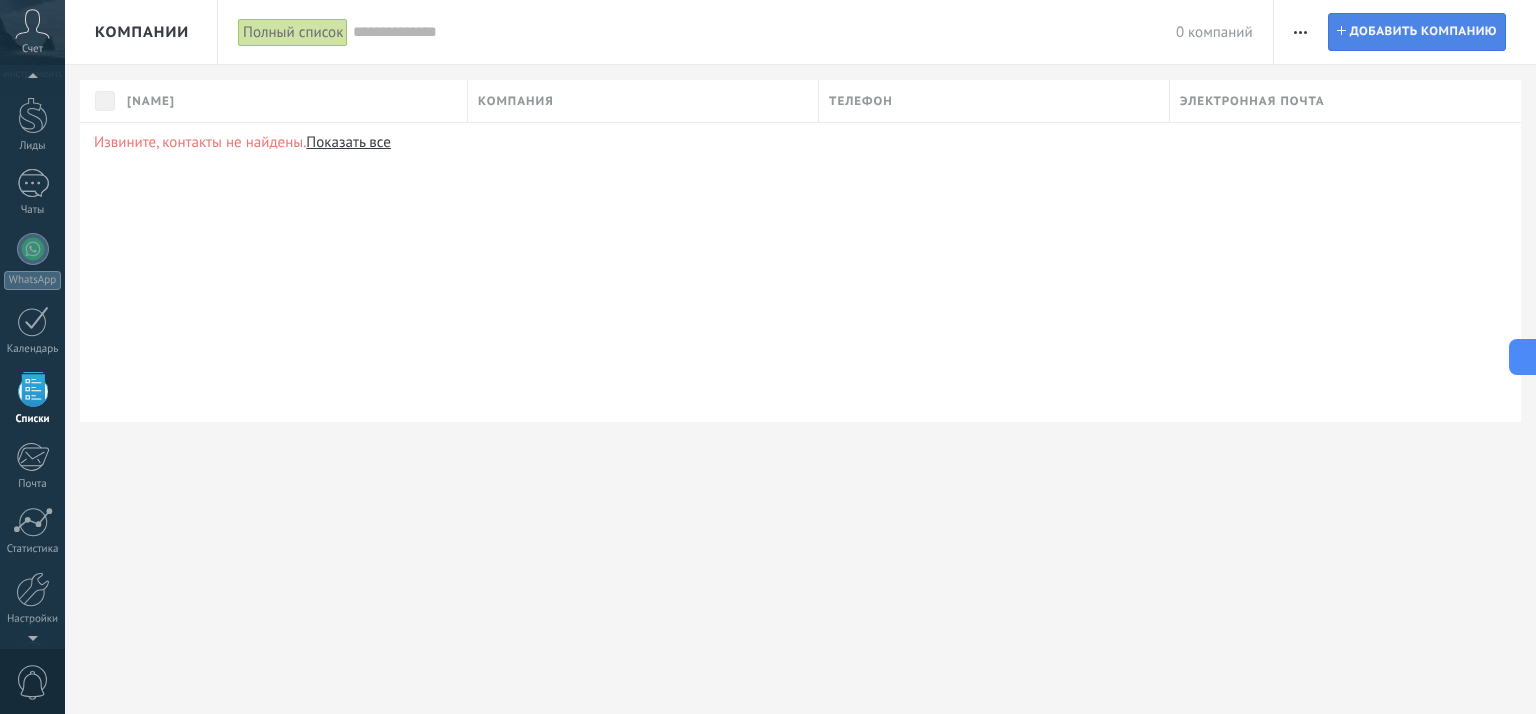 click on "Добавить компанию" at bounding box center (1423, 31) 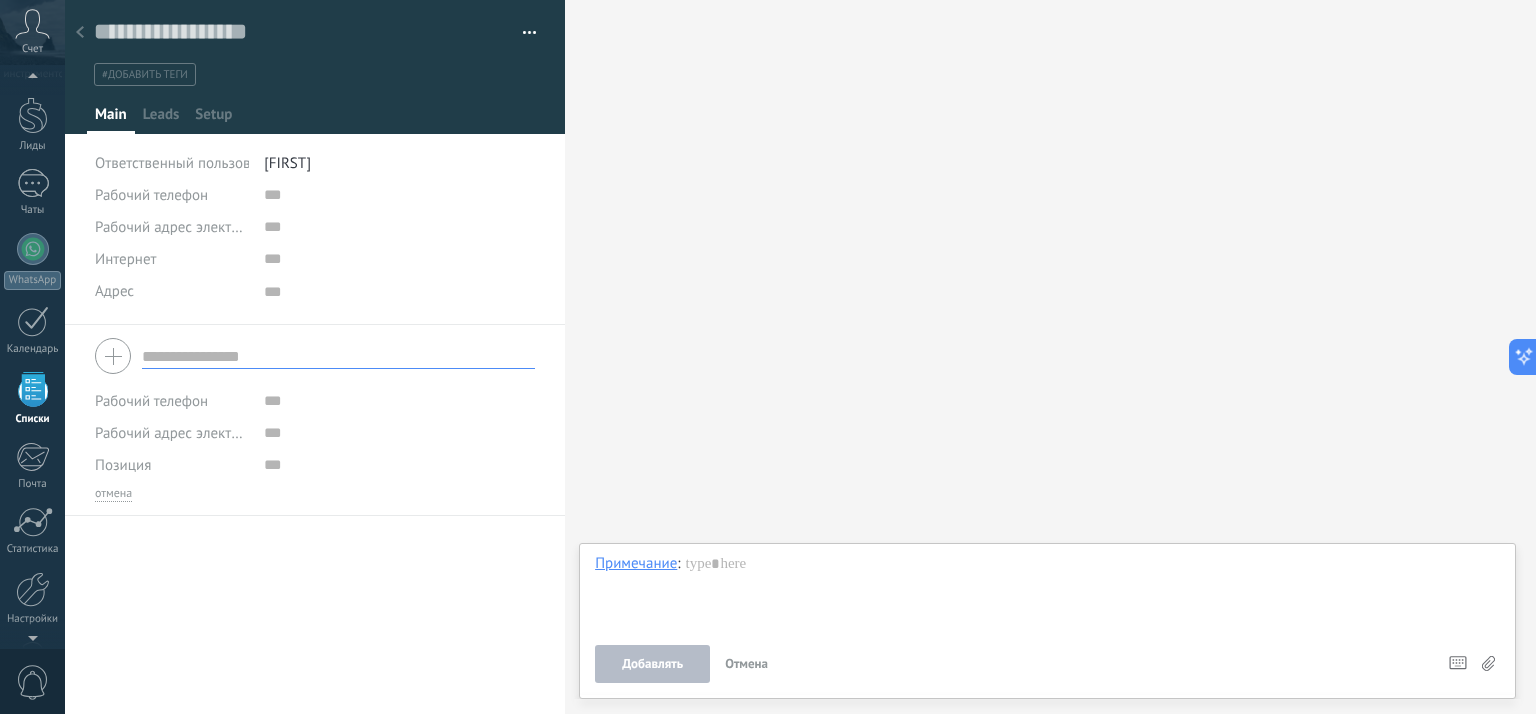 scroll, scrollTop: 20, scrollLeft: 0, axis: vertical 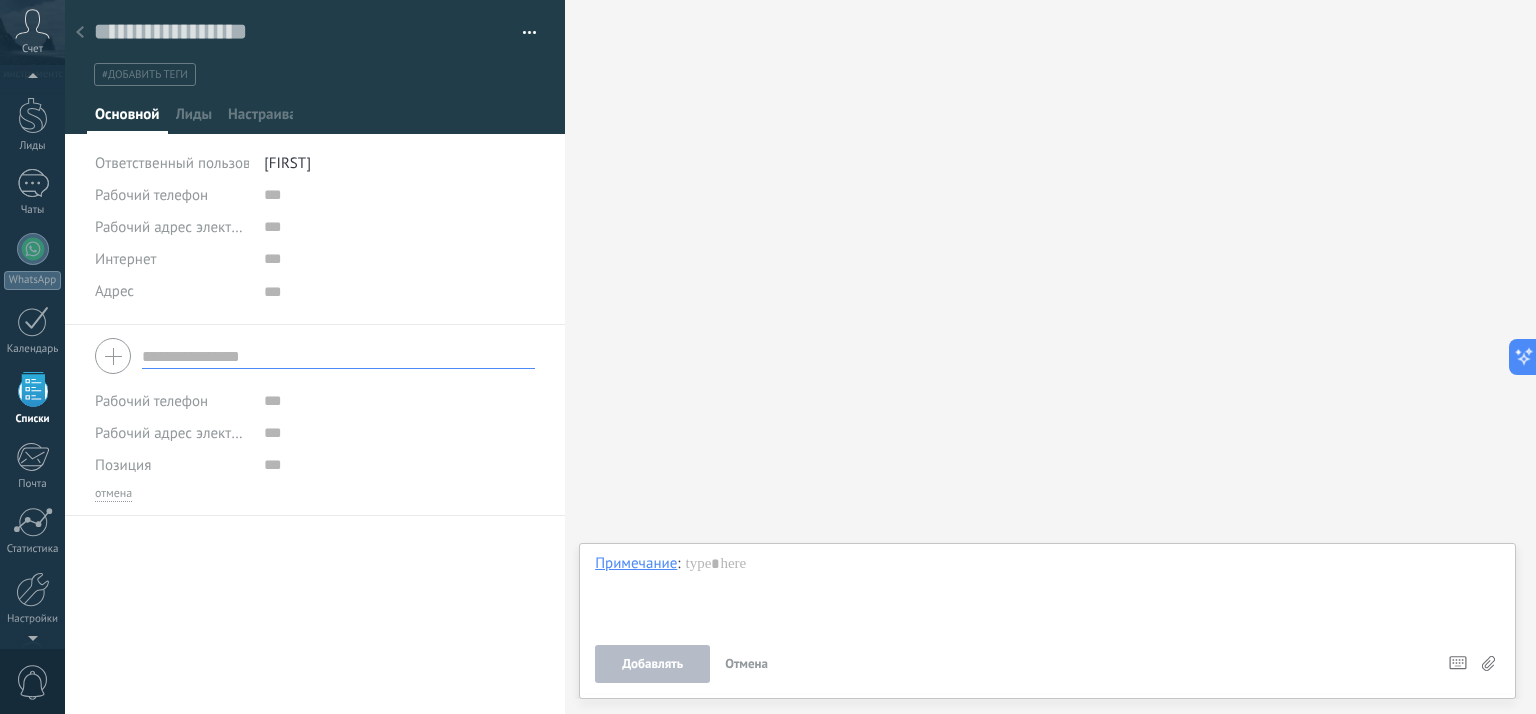 click on "Search Load more Participants:" at bounding box center (1050, 357) 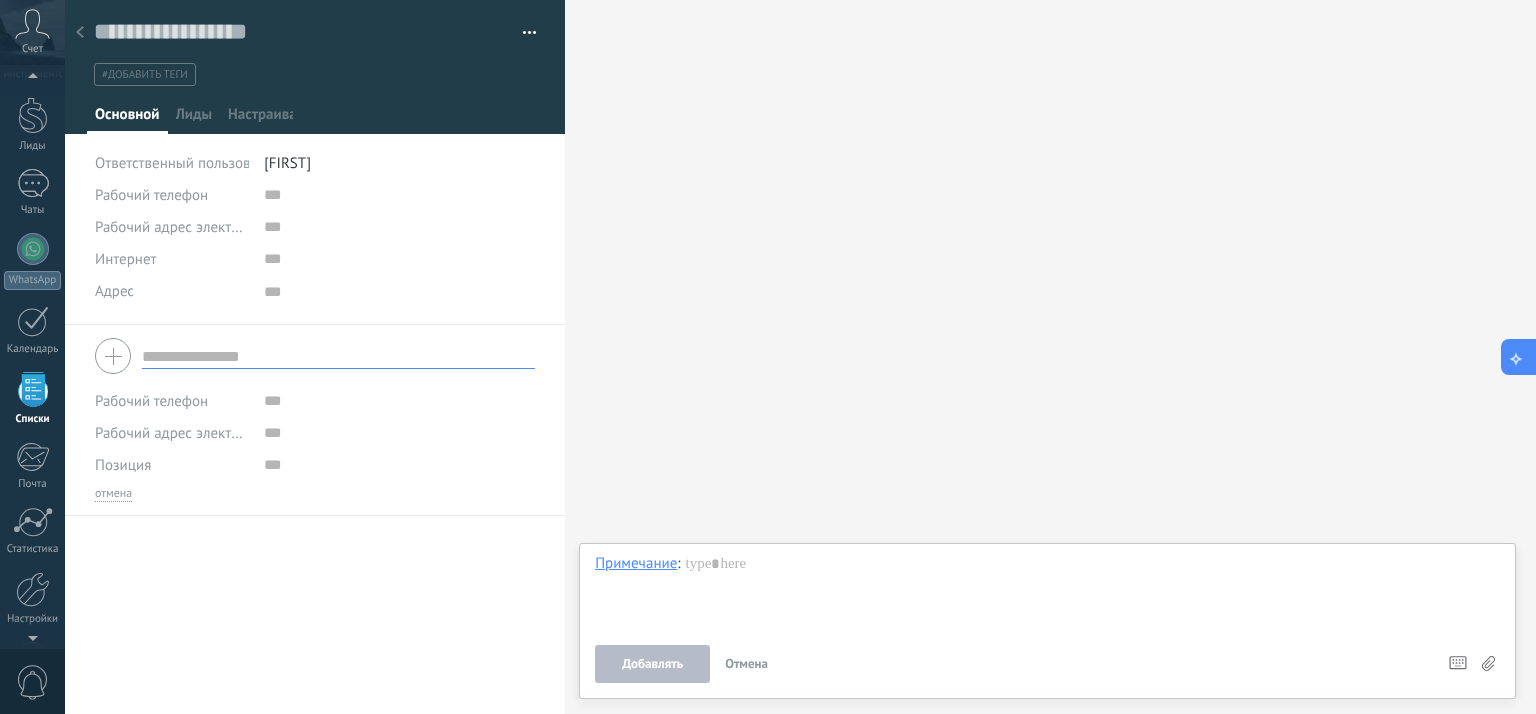 click at bounding box center [1519, 357] 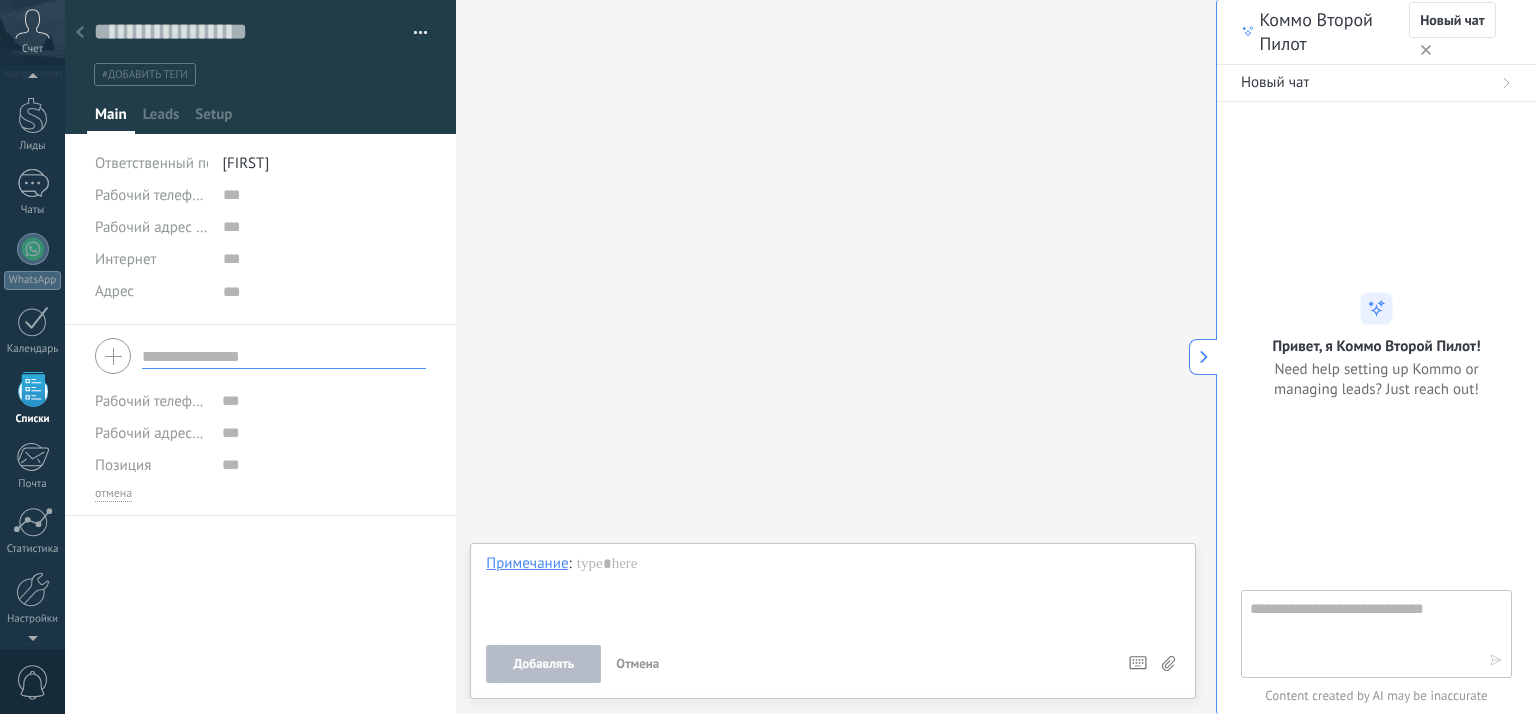 type on "***" 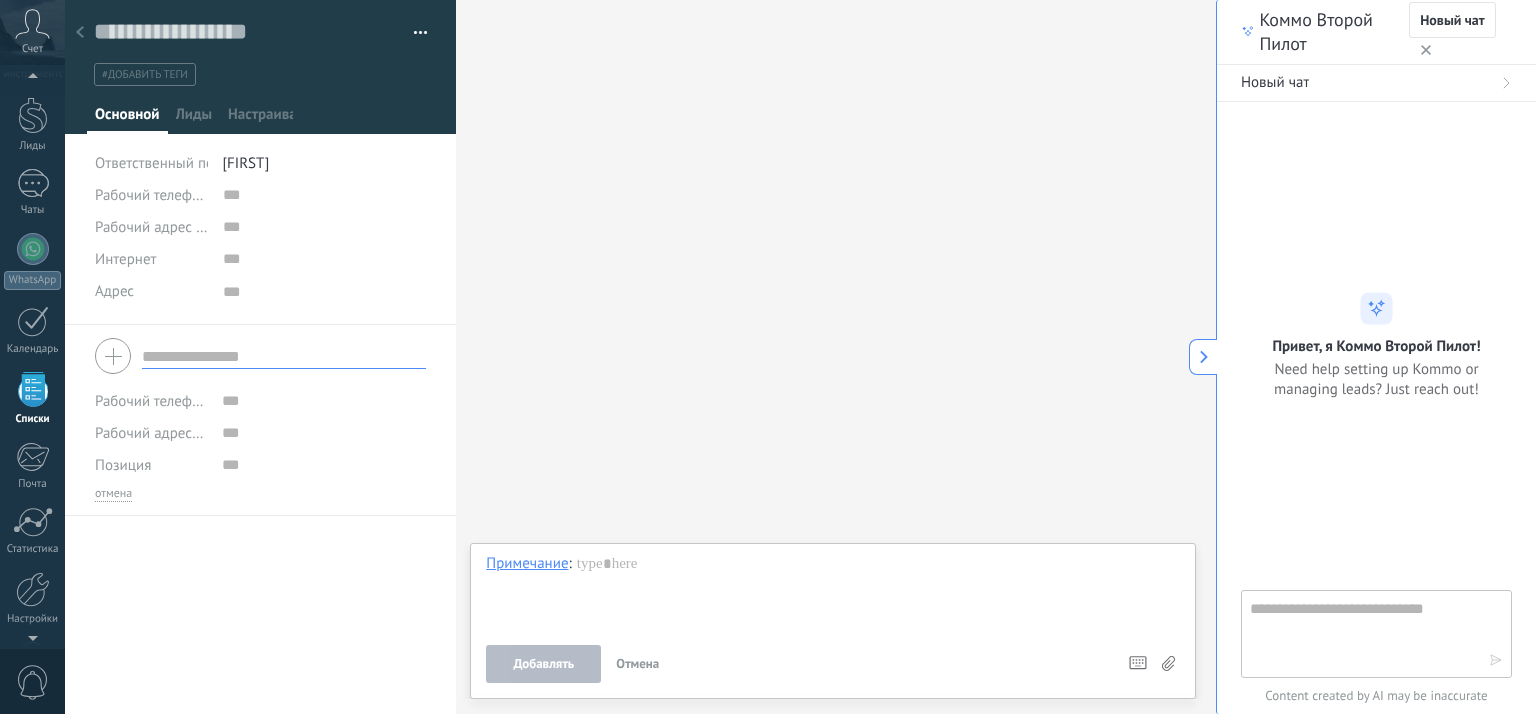 click on "Новый чат" at bounding box center (1275, 82) 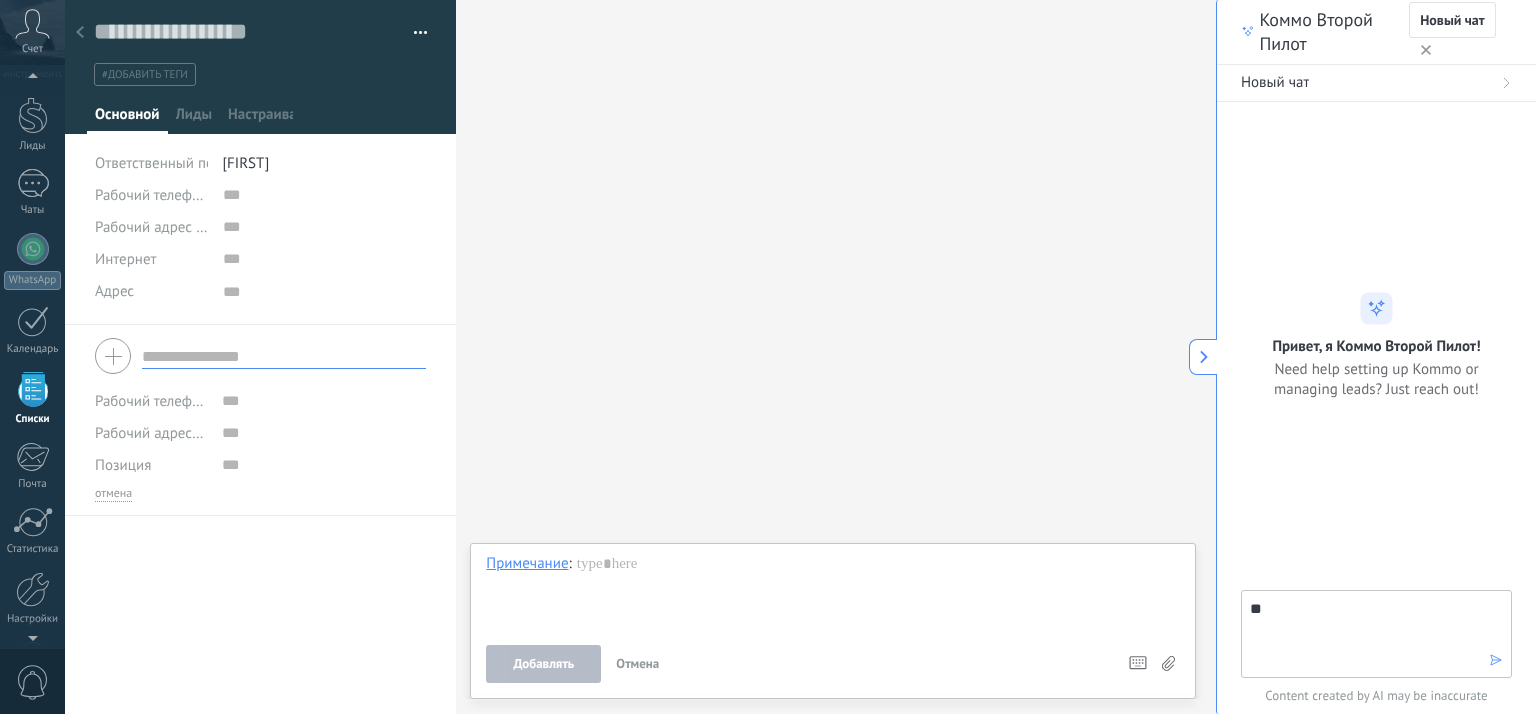 type on "*" 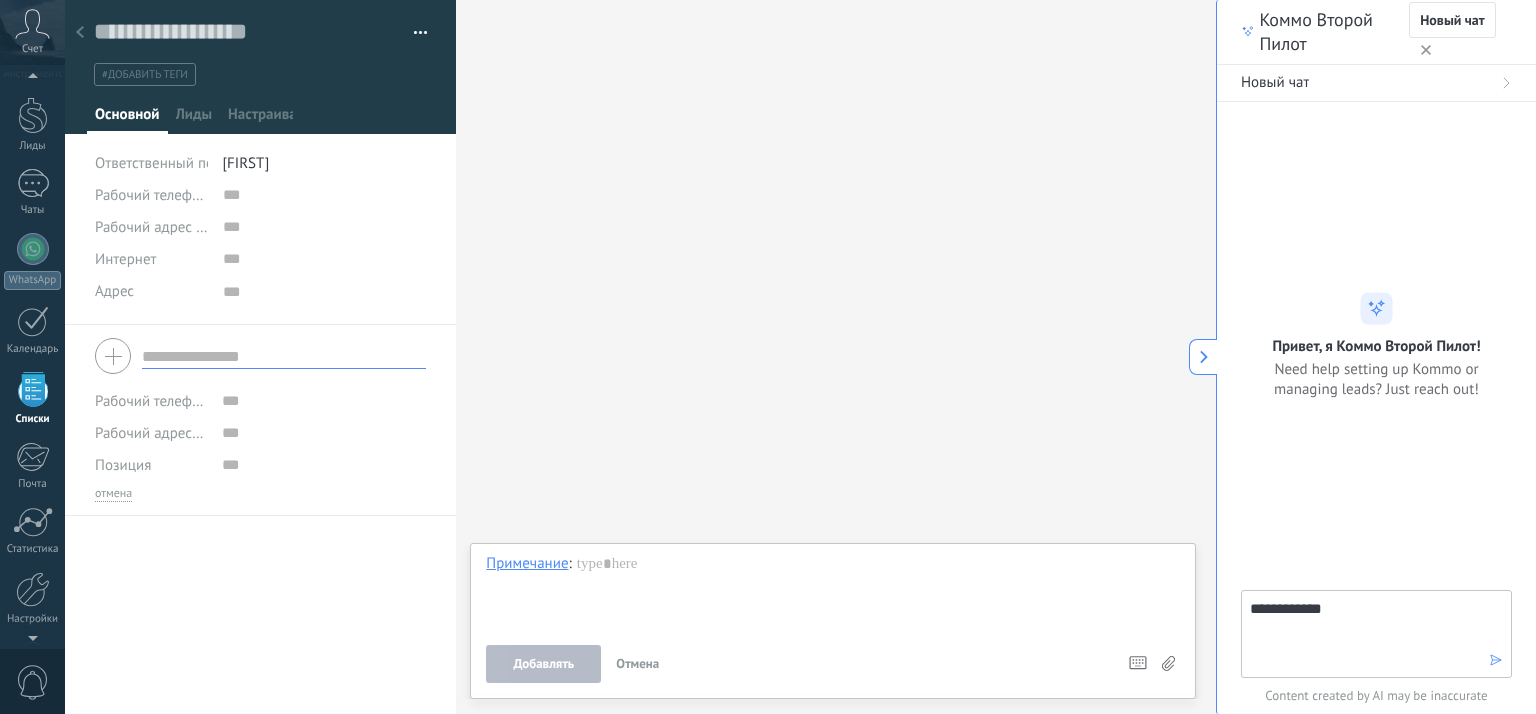 type on "**********" 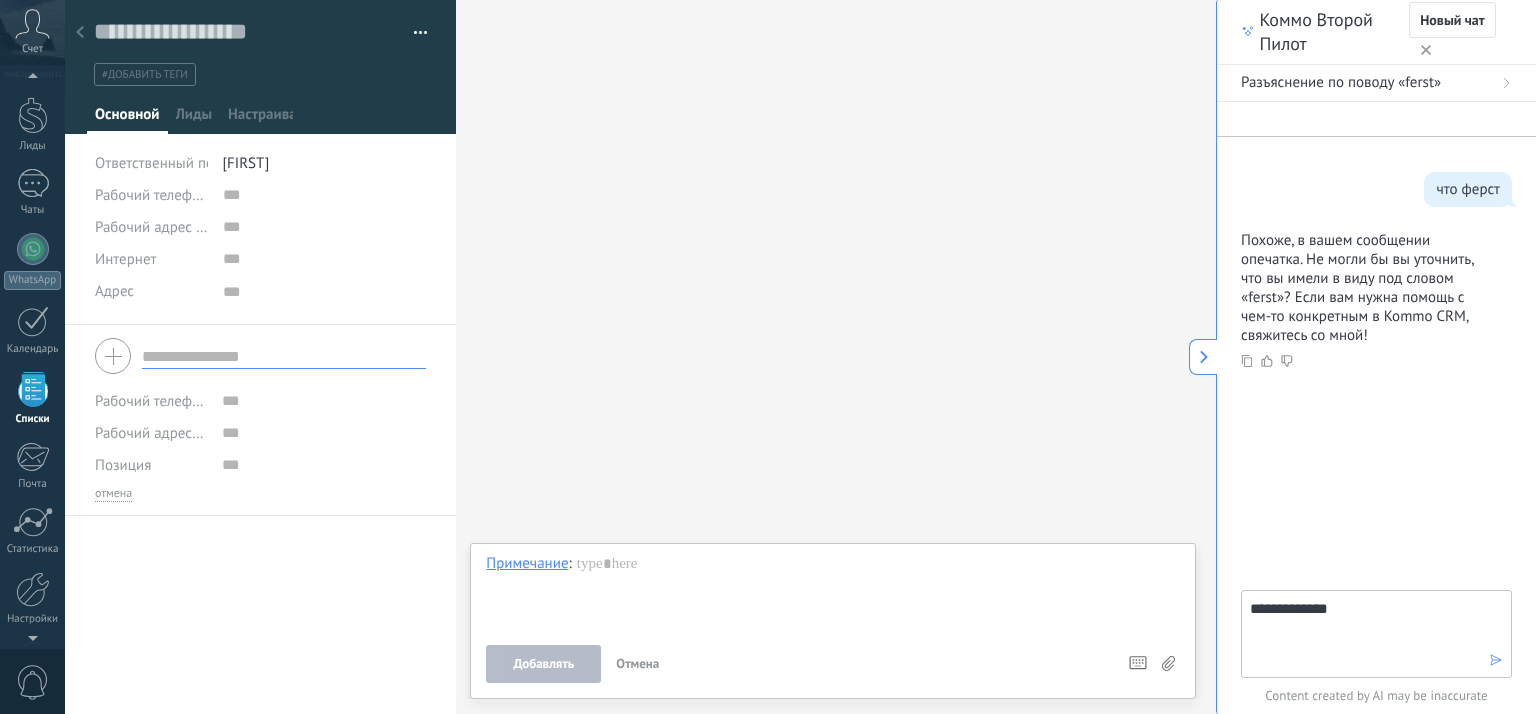 type on "**********" 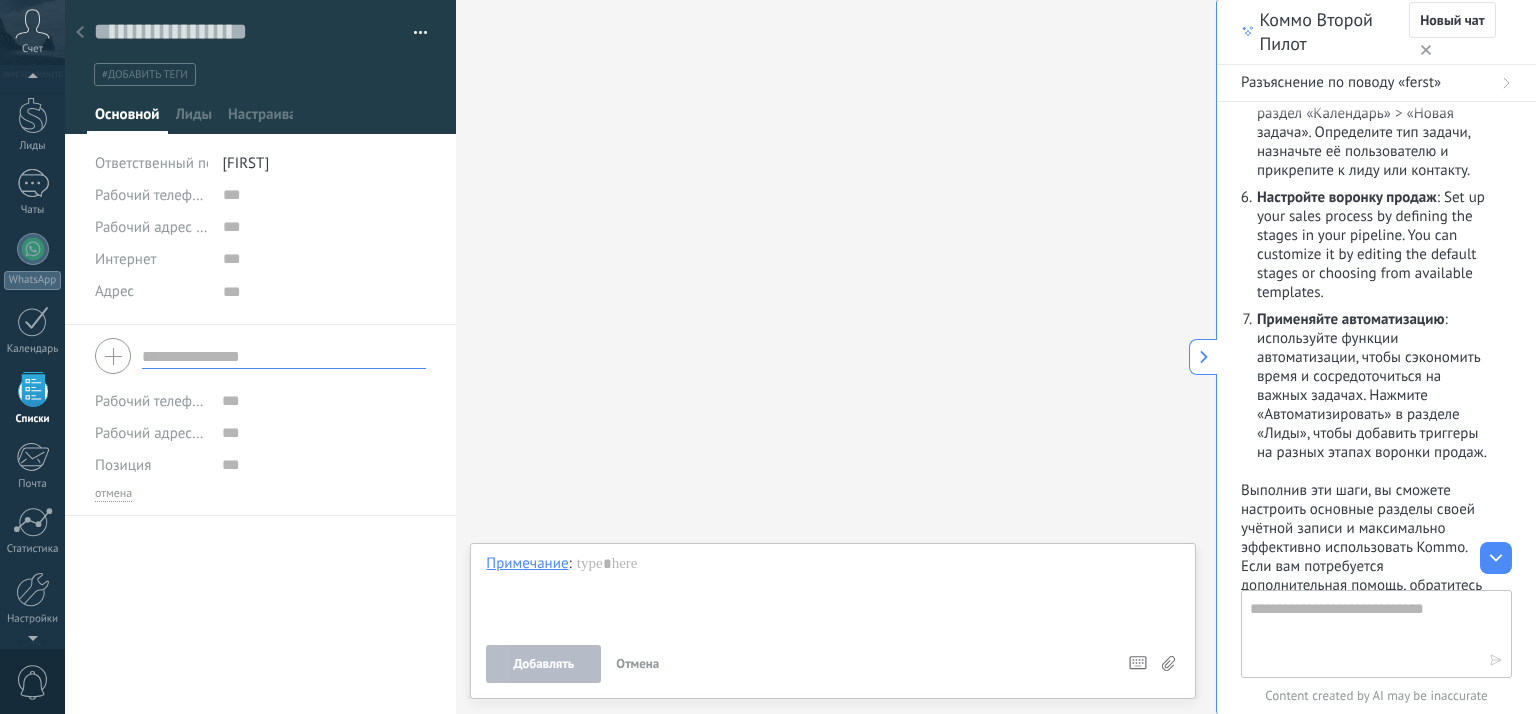 scroll, scrollTop: 1000, scrollLeft: 0, axis: vertical 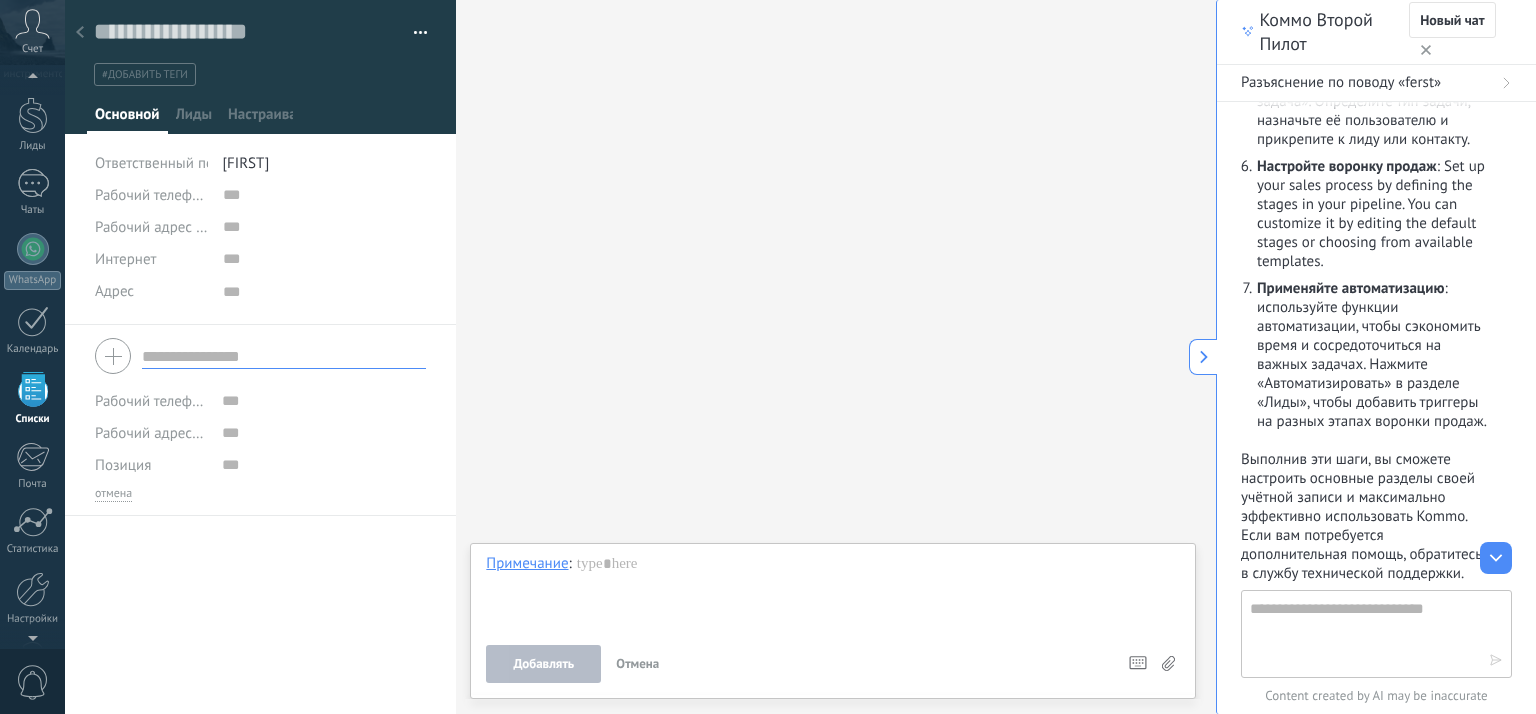 drag, startPoint x: 1417, startPoint y: 333, endPoint x: 608, endPoint y: 244, distance: 813.8808 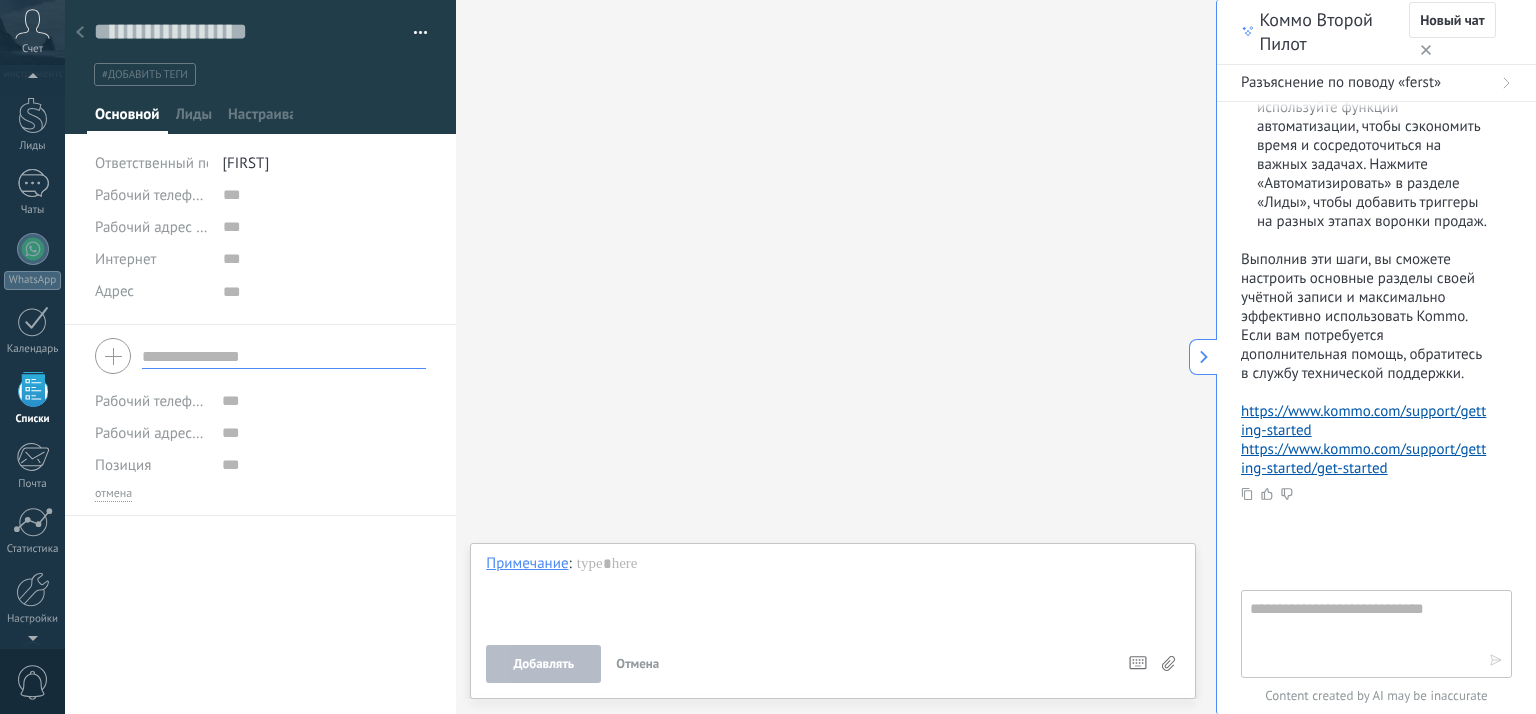 scroll, scrollTop: 1300, scrollLeft: 0, axis: vertical 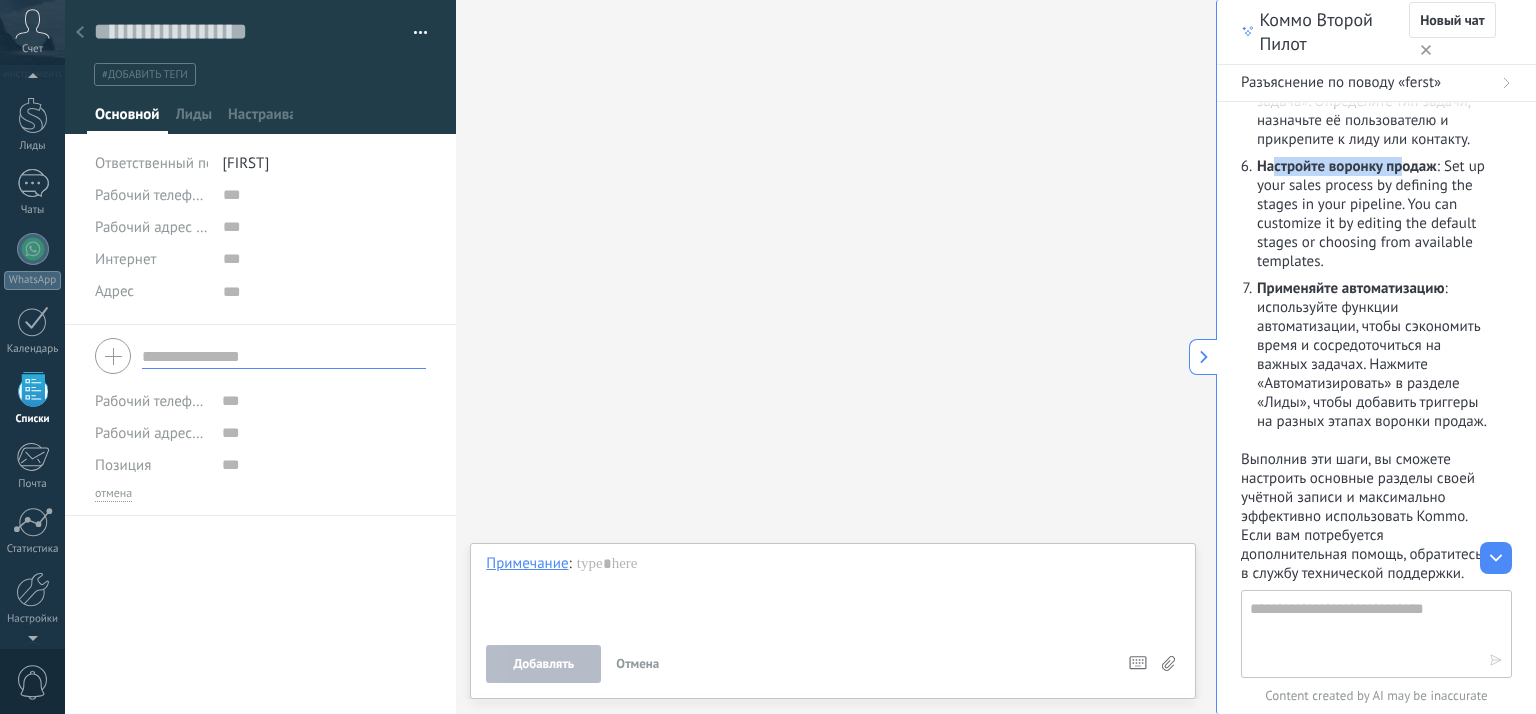 drag, startPoint x: 1392, startPoint y: 210, endPoint x: 1272, endPoint y: 210, distance: 120 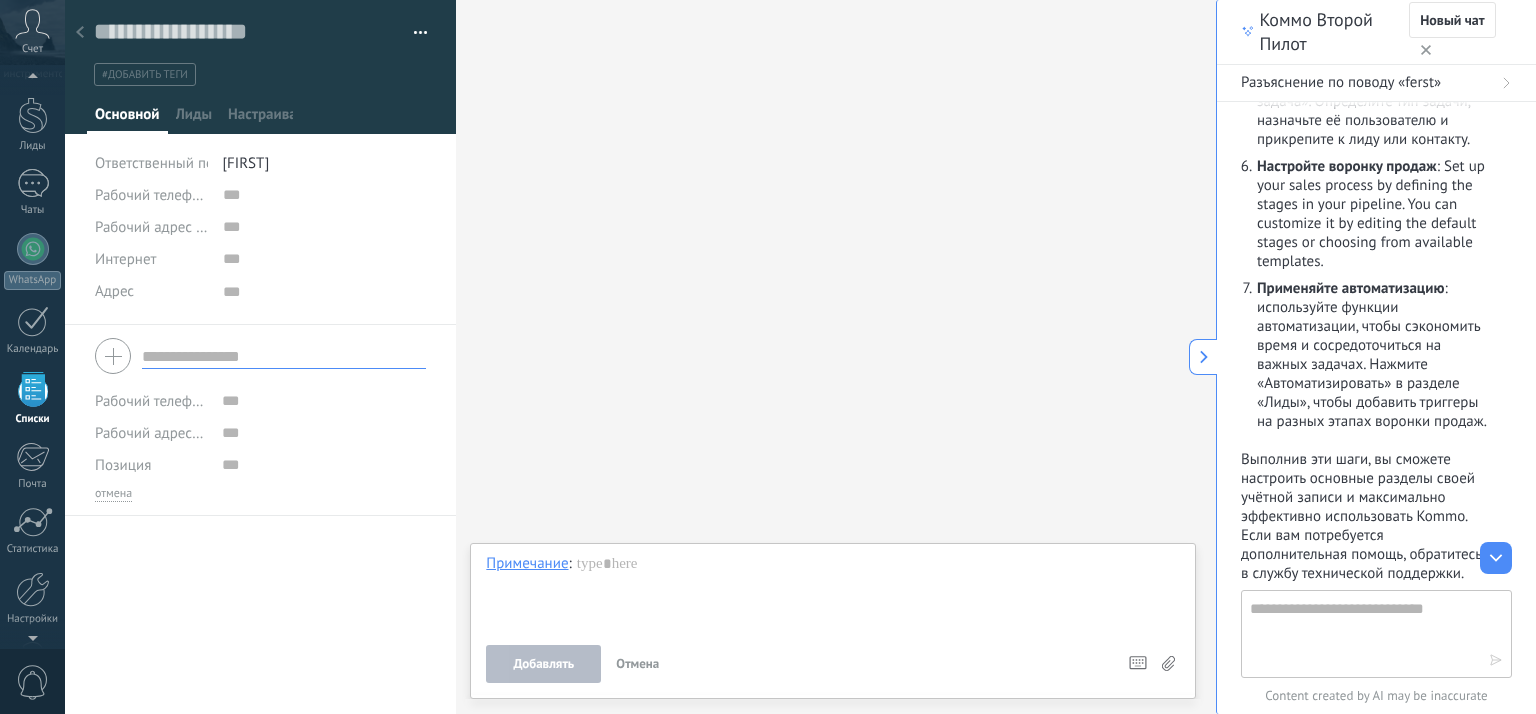 click on "Настройте воронку продаж  : настройте процесс продаж, определив этапы воронки продаж. Вы можете настроить его, отредактировав этапы по умолчанию или выбрав один из доступных шаблонов." at bounding box center (1371, 214) 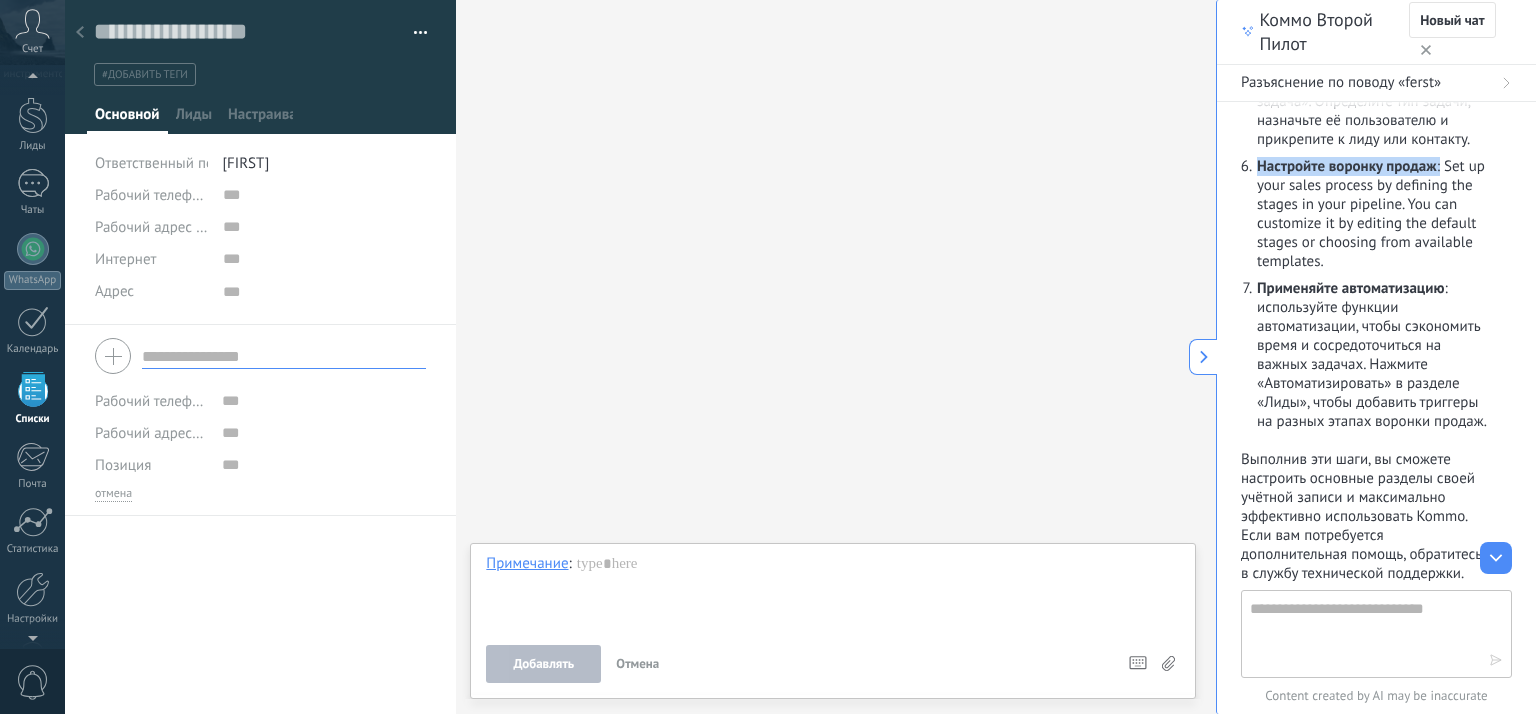 drag, startPoint x: 1259, startPoint y: 207, endPoint x: 1439, endPoint y: 212, distance: 180.06943 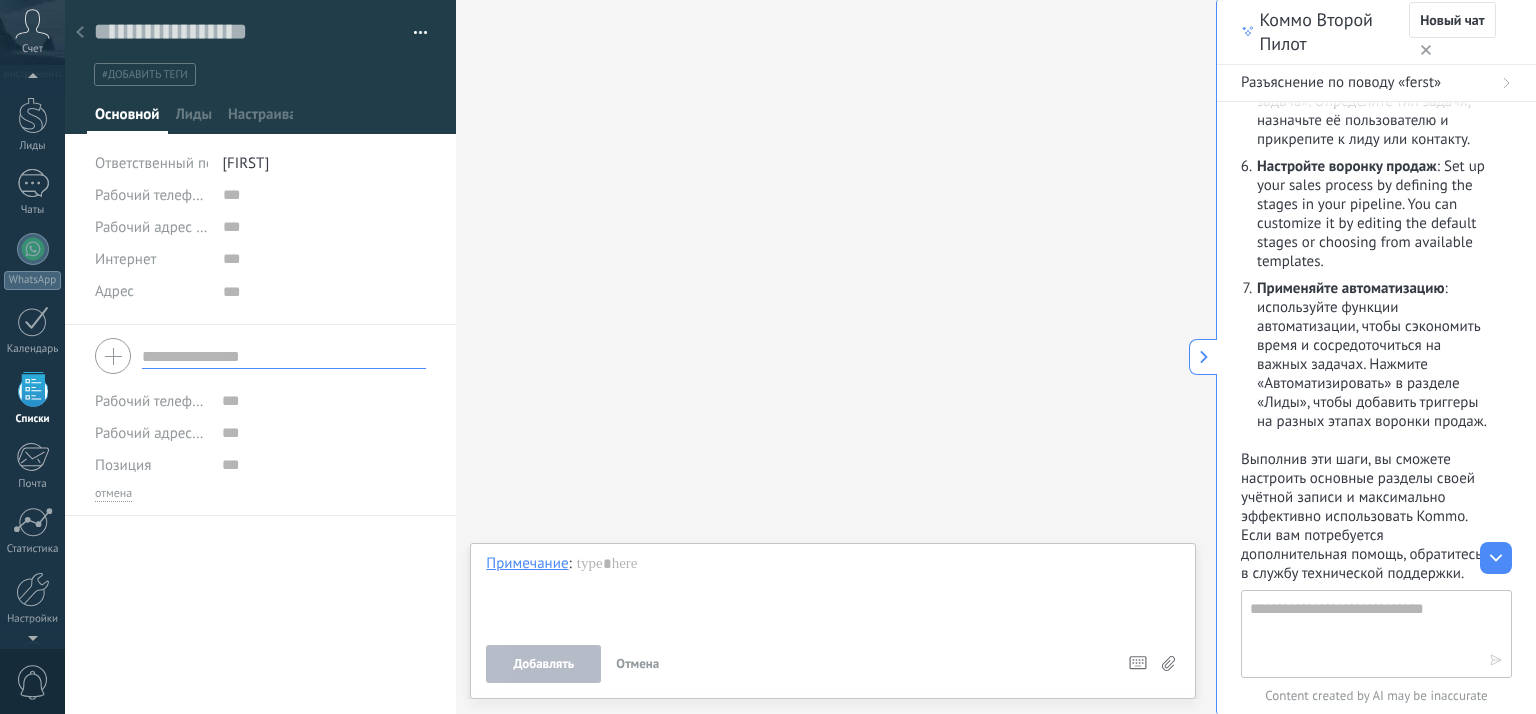 click at bounding box center (1362, 633) 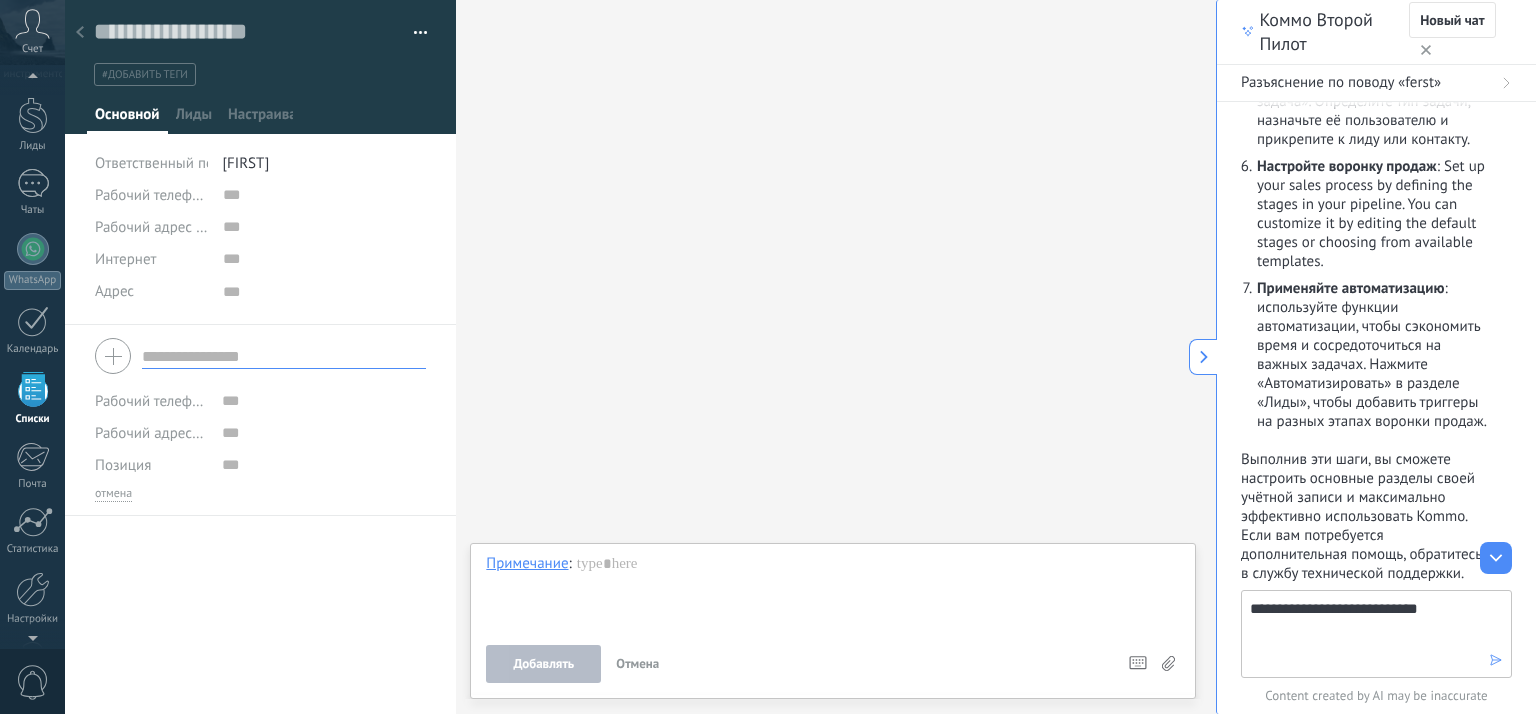 type on "**********" 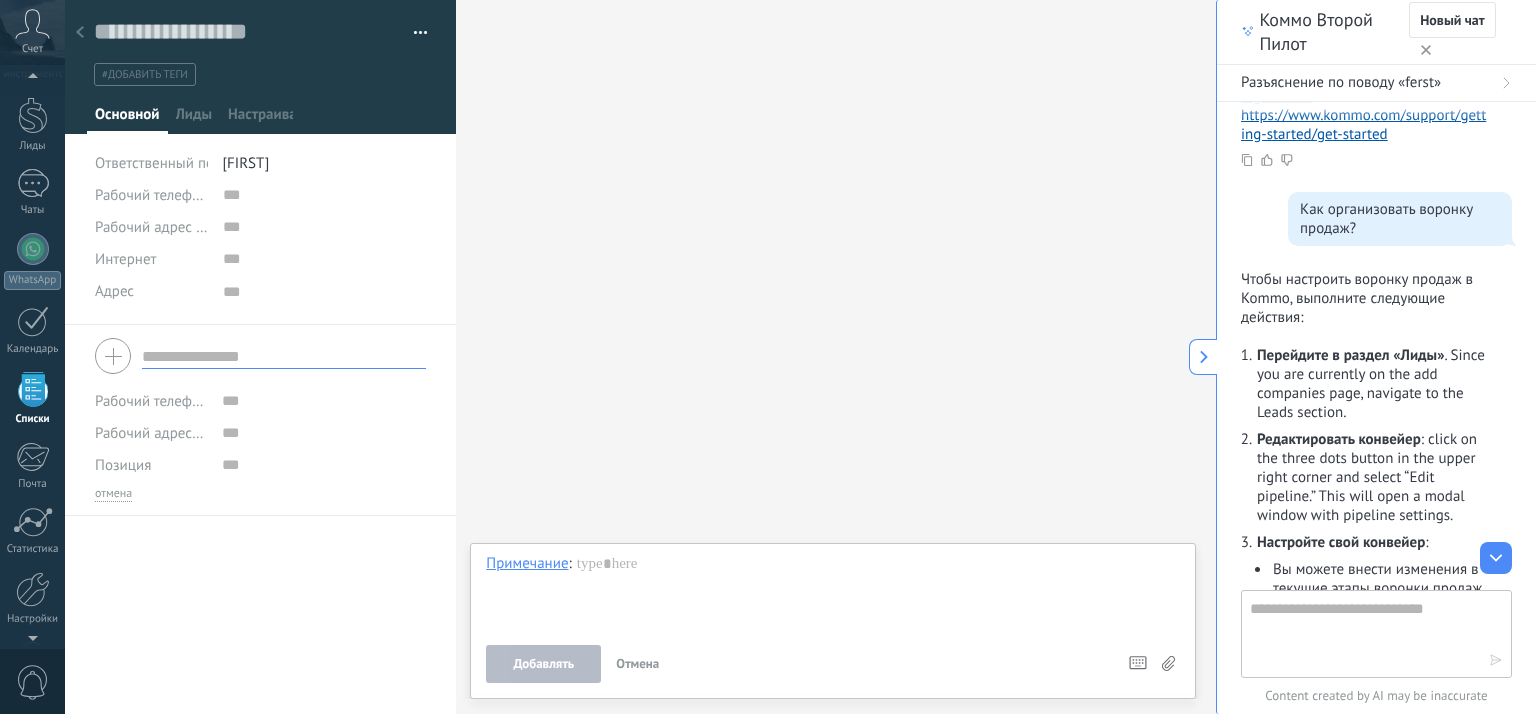 scroll, scrollTop: 1834, scrollLeft: 0, axis: vertical 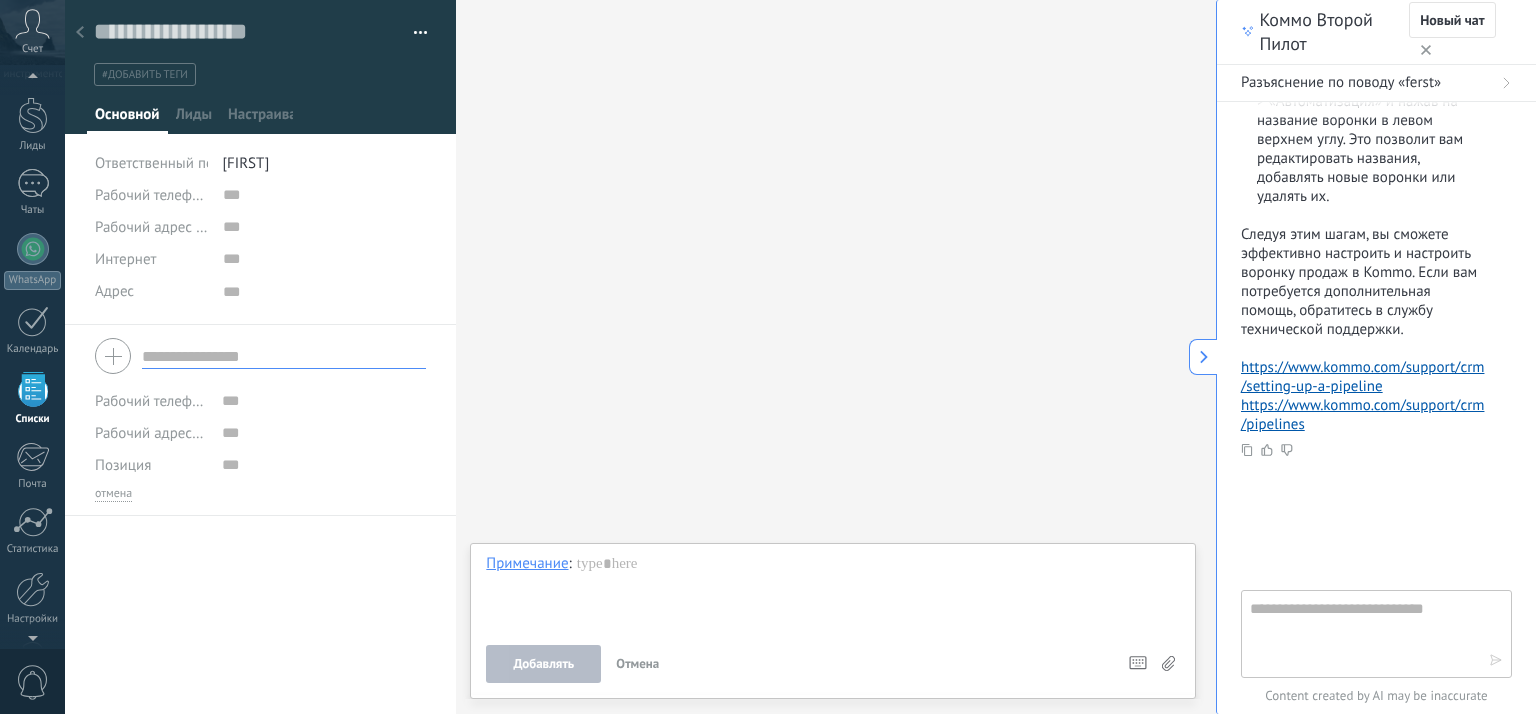 click at bounding box center (1362, 633) 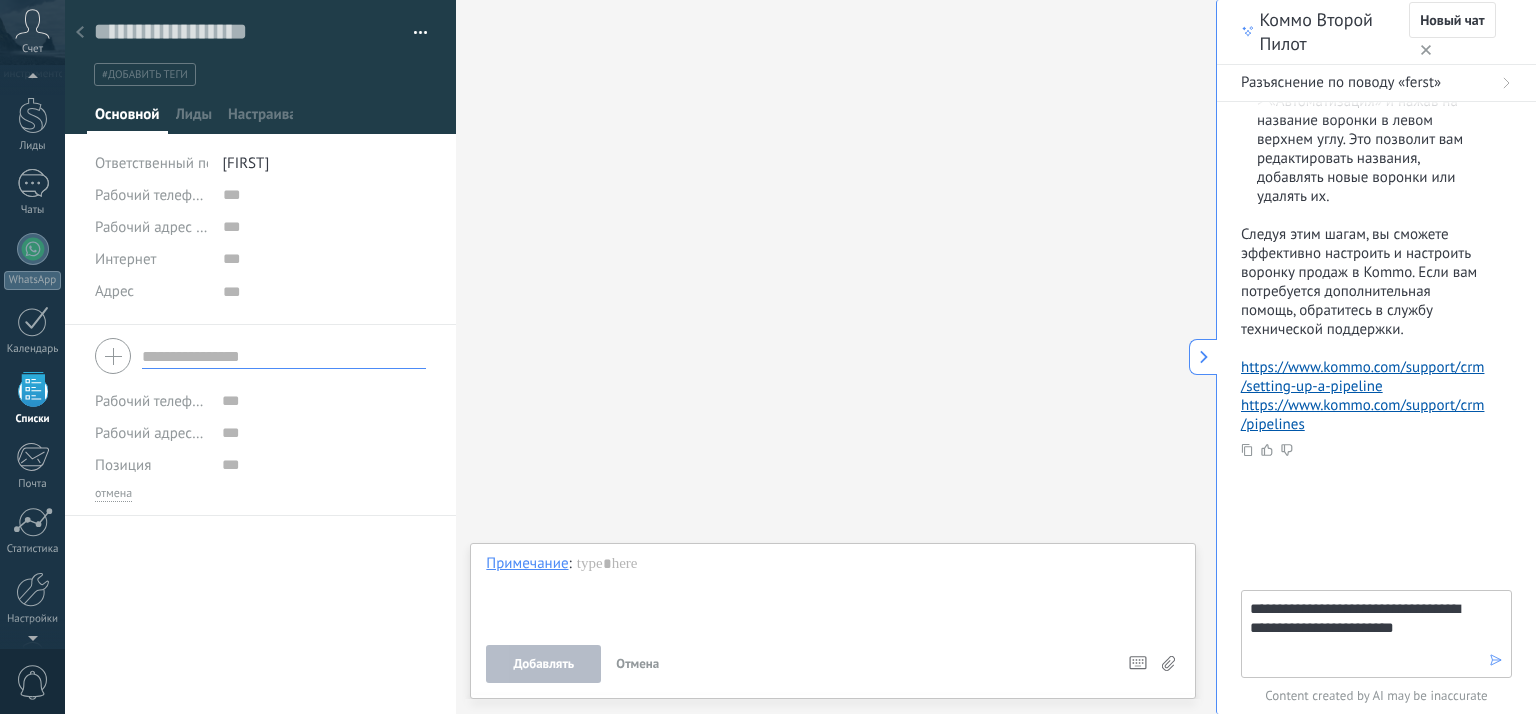 type on "**********" 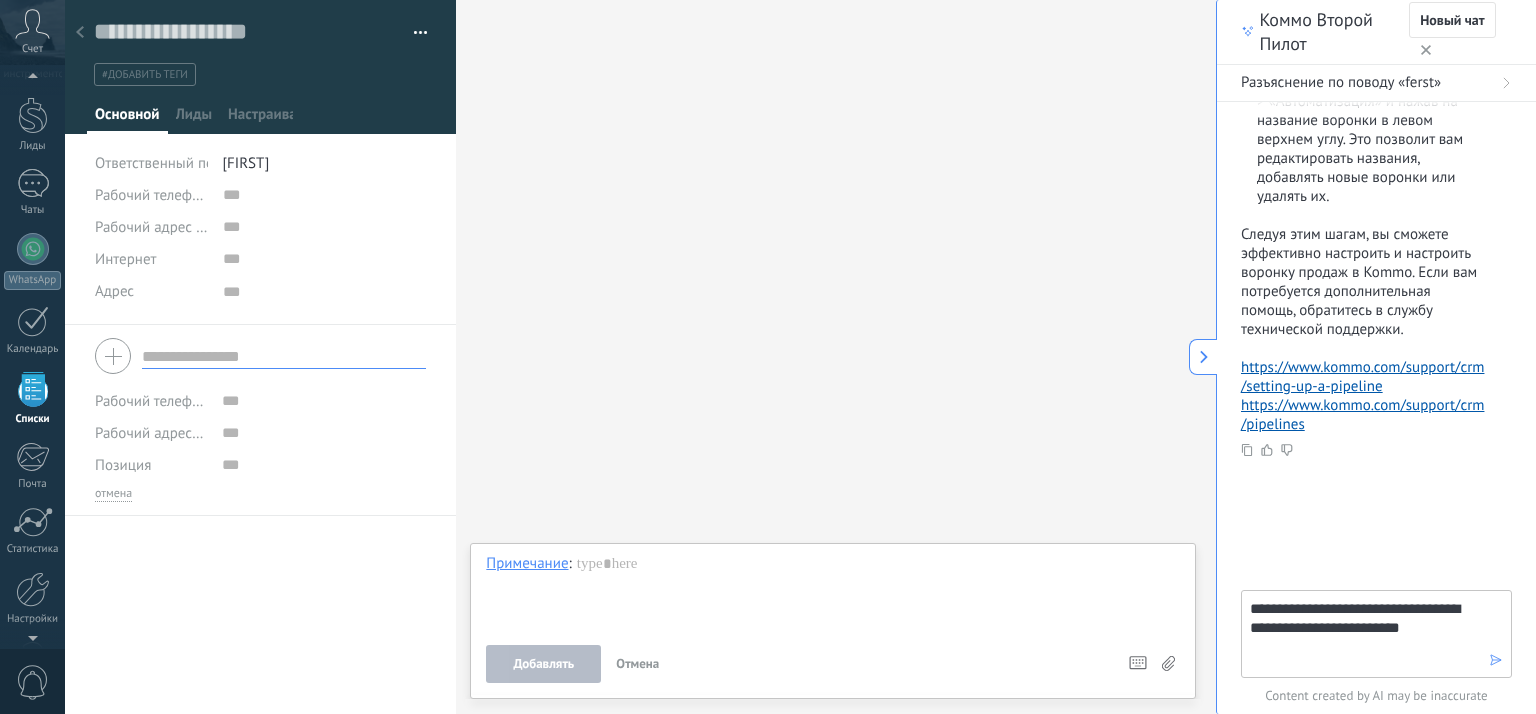 type 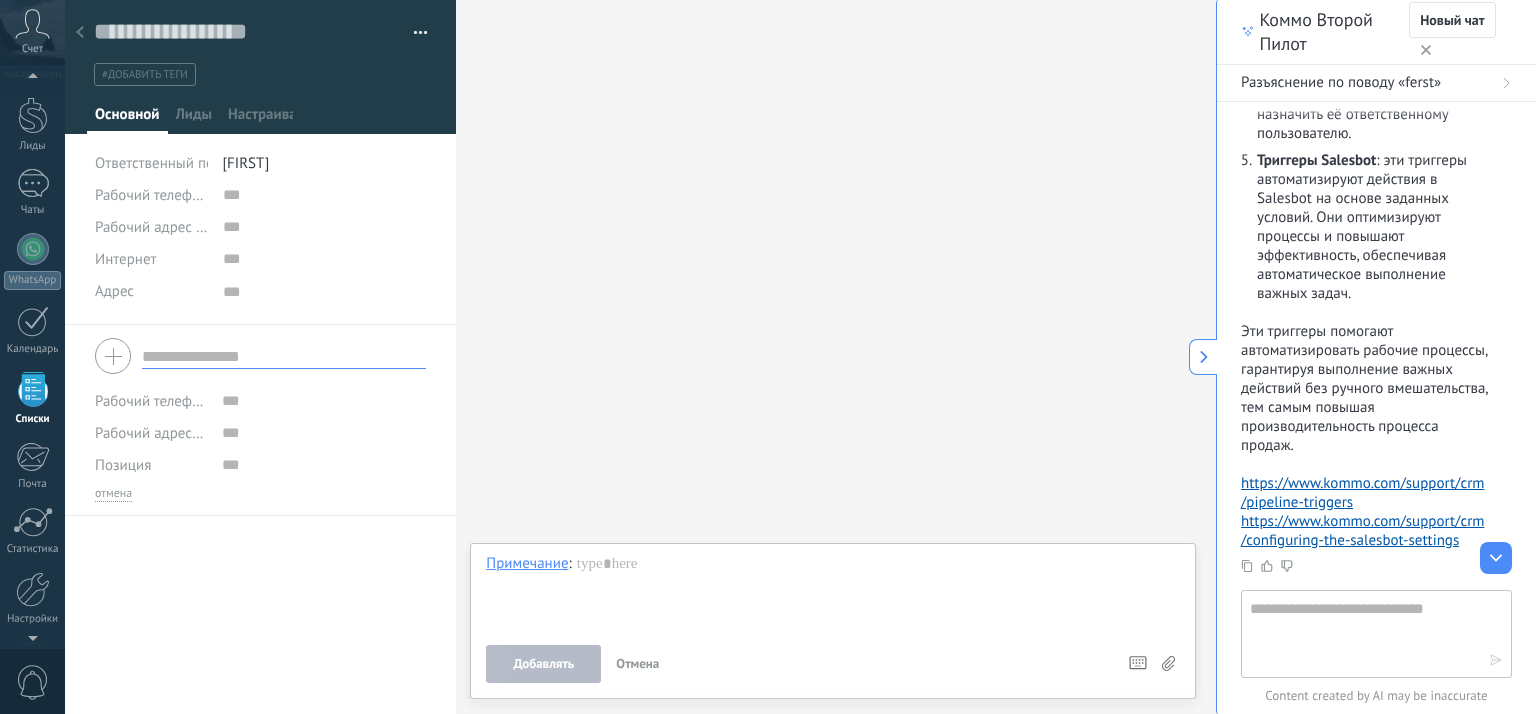 scroll, scrollTop: 4313, scrollLeft: 0, axis: vertical 